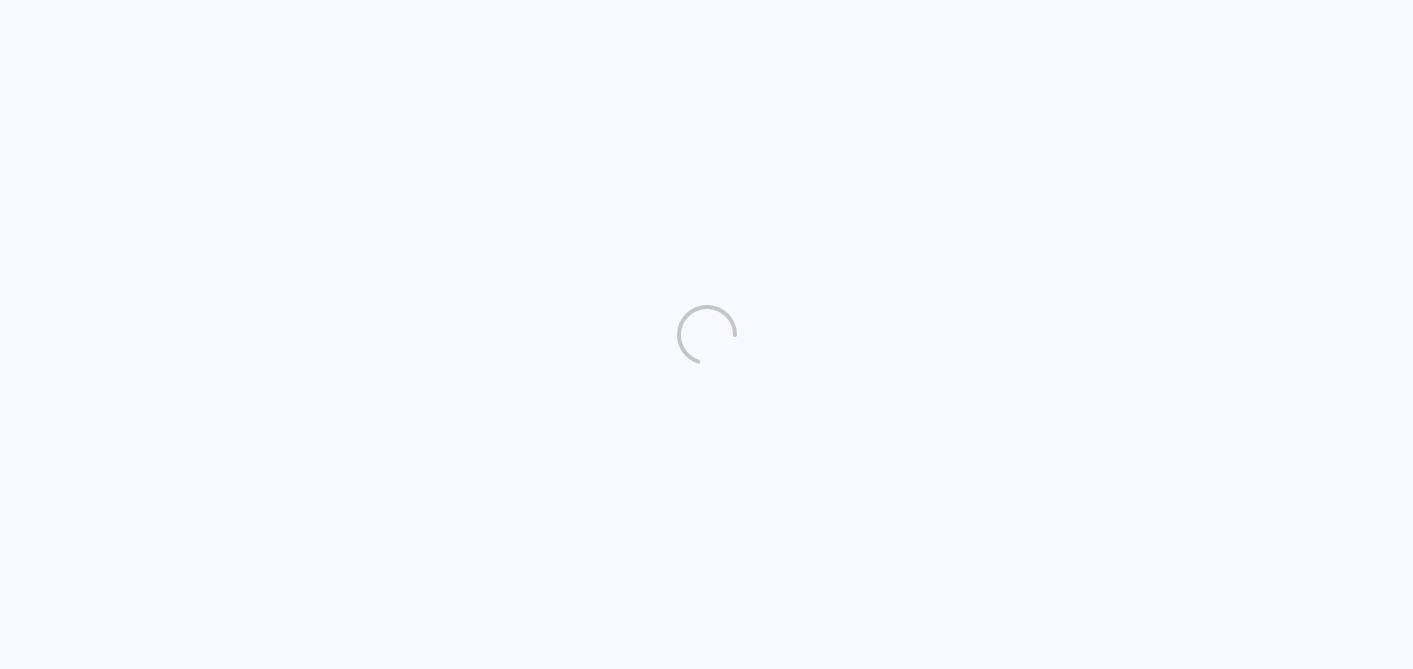 scroll, scrollTop: 0, scrollLeft: 0, axis: both 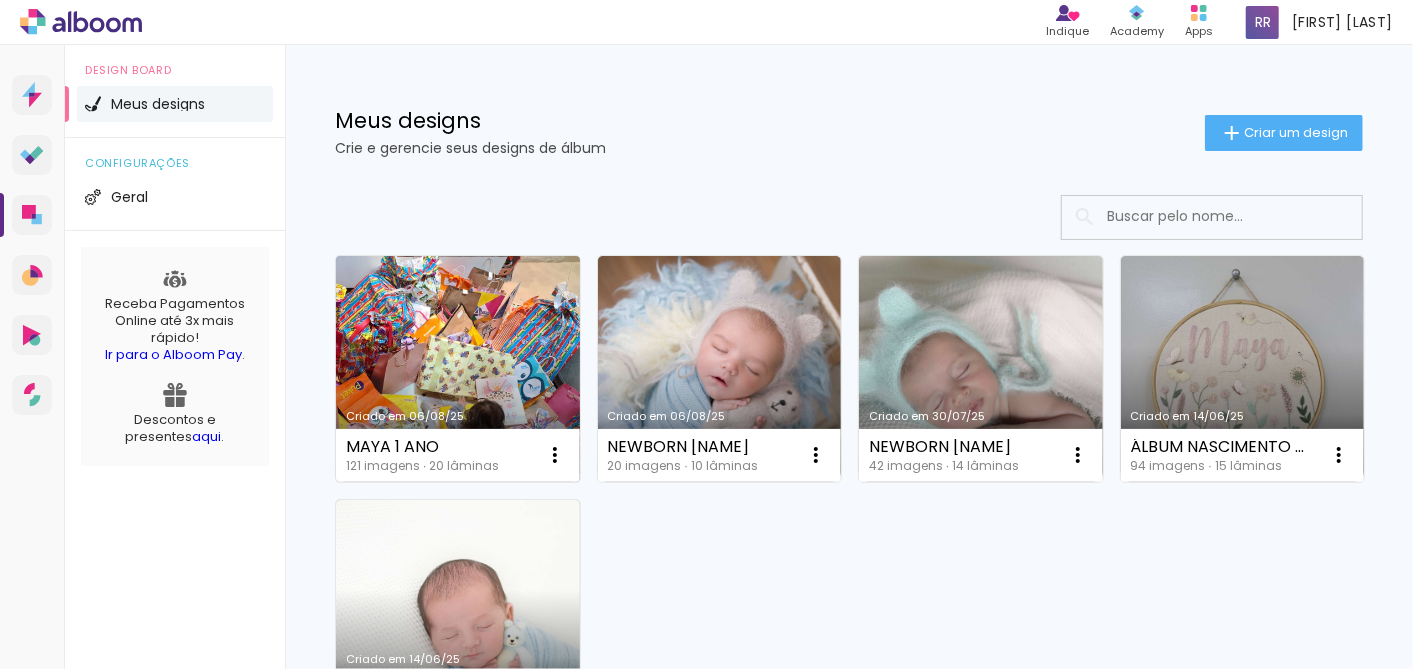 click on "Criado em 06/08/25" at bounding box center (458, 369) 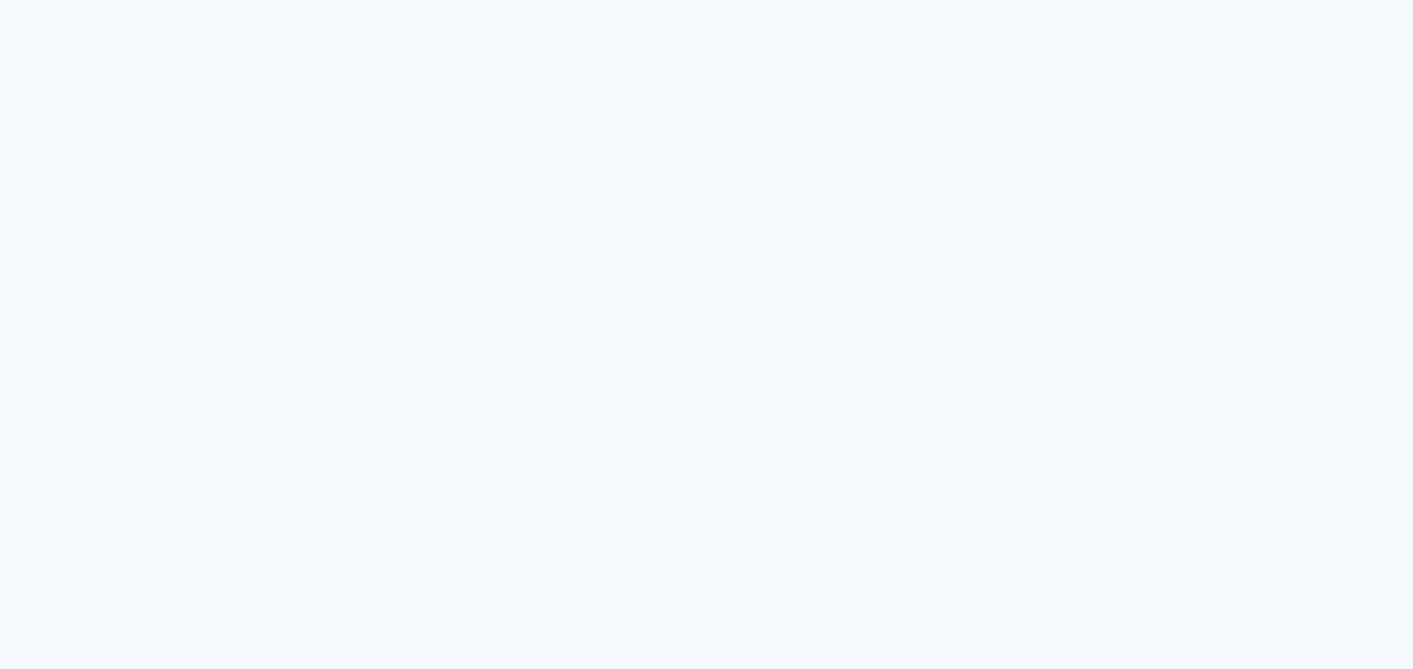 scroll, scrollTop: 0, scrollLeft: 0, axis: both 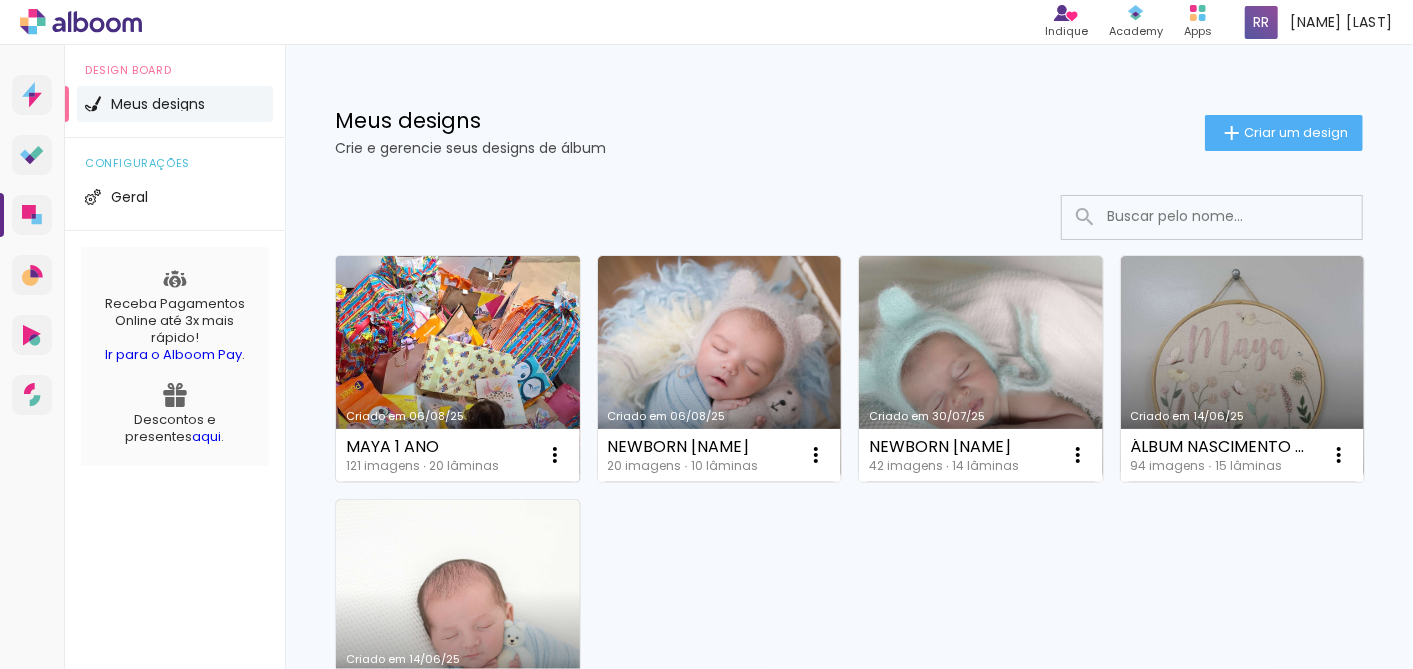 click on "Criado em 06/08/25" at bounding box center [458, 369] 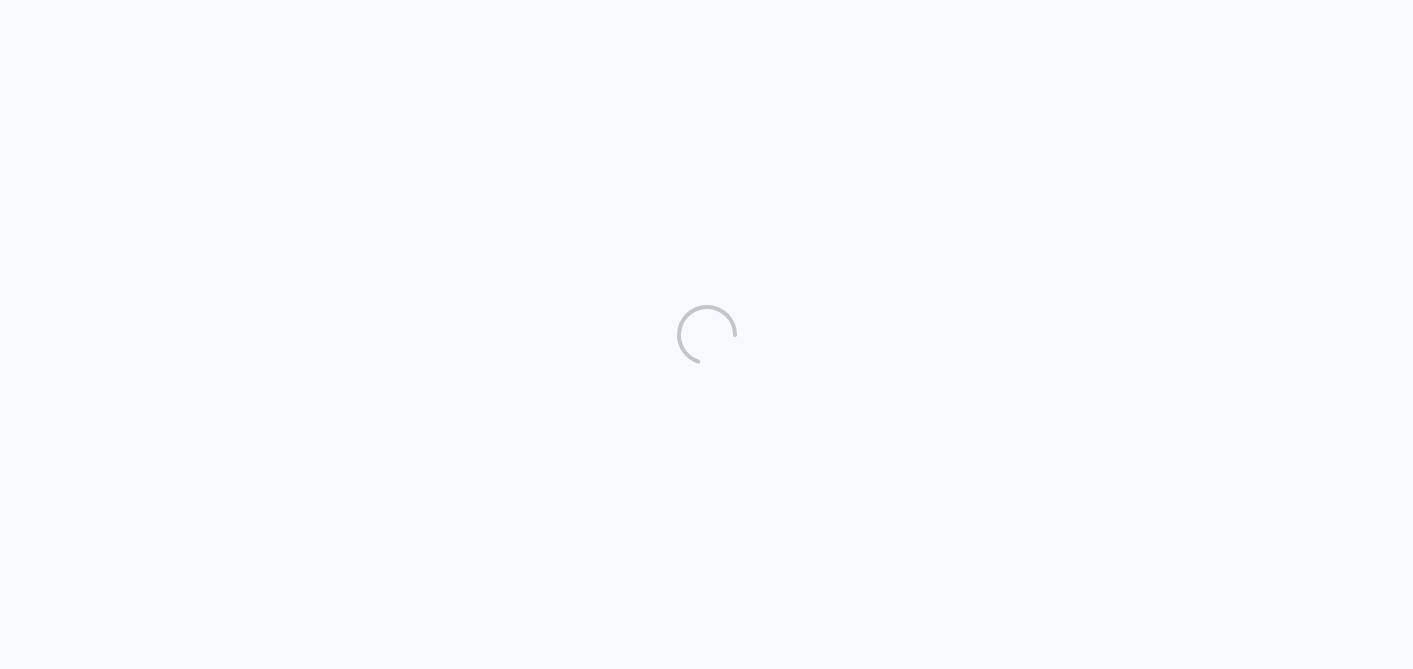 scroll, scrollTop: 0, scrollLeft: 0, axis: both 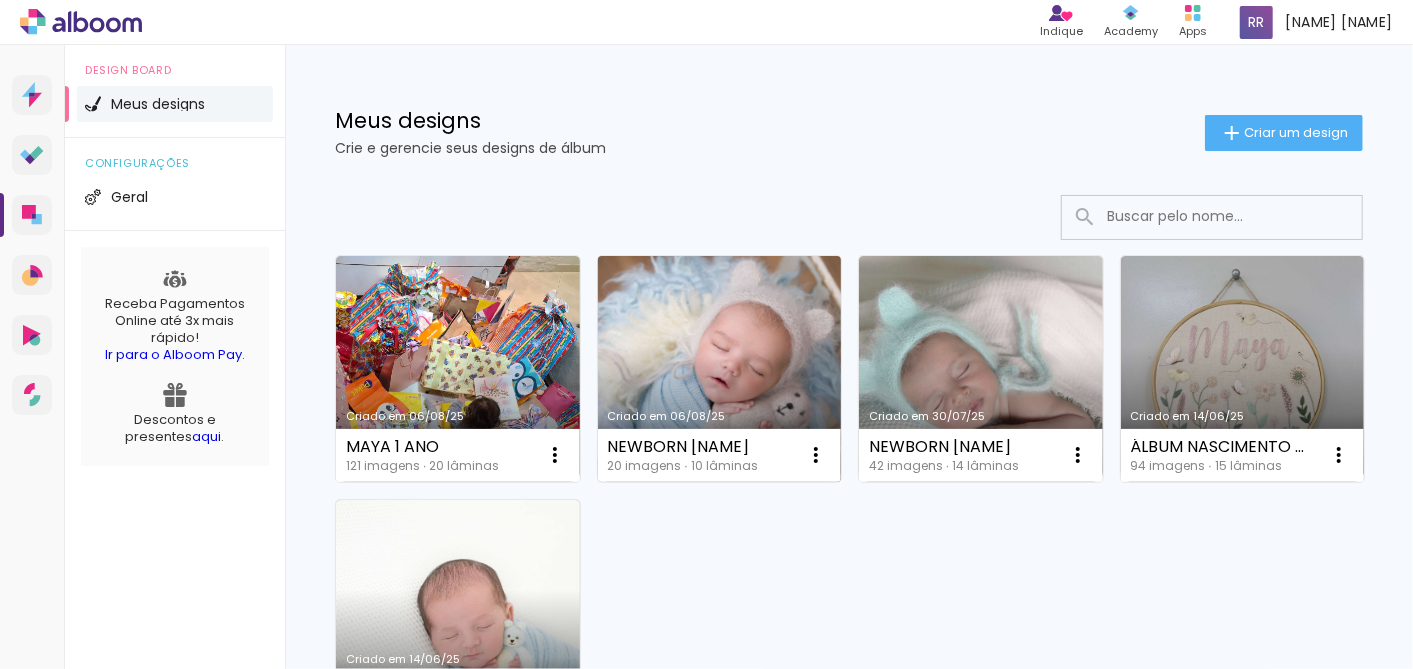 click on "Criado em 06/08/25" at bounding box center [720, 369] 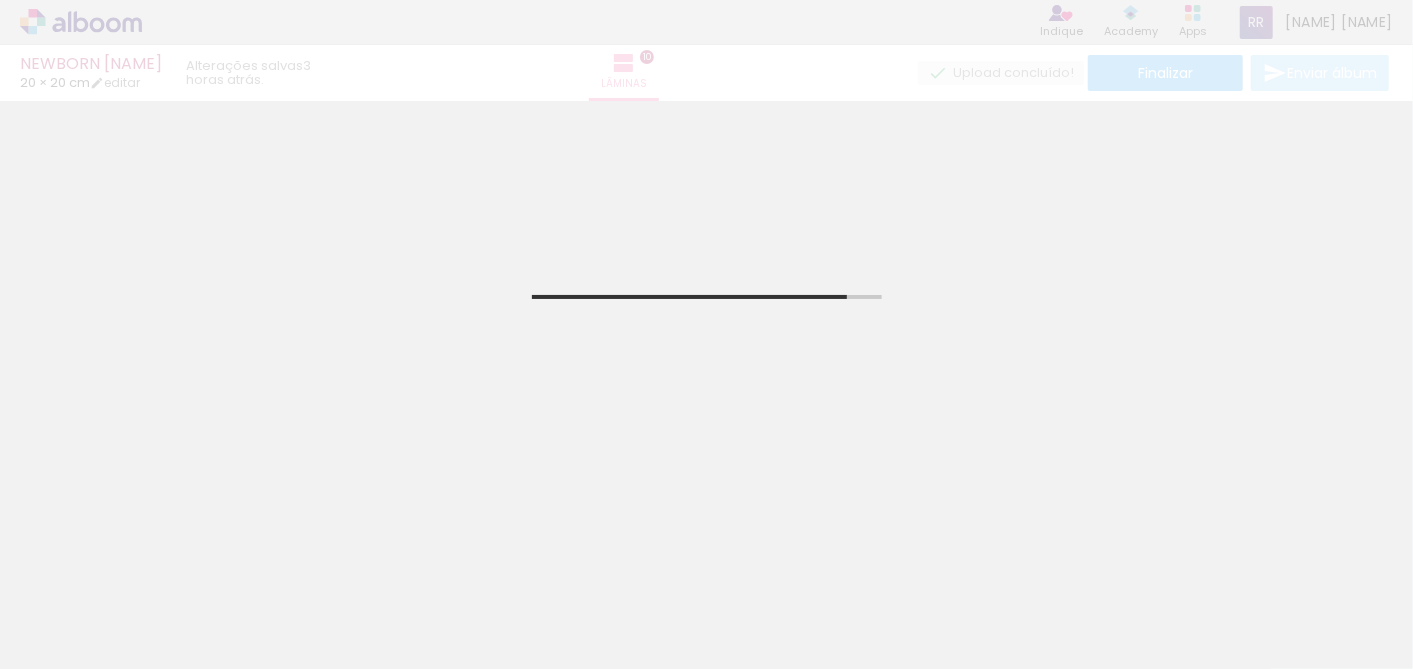 click on "Adicionar
Fotos" at bounding box center [71, 642] 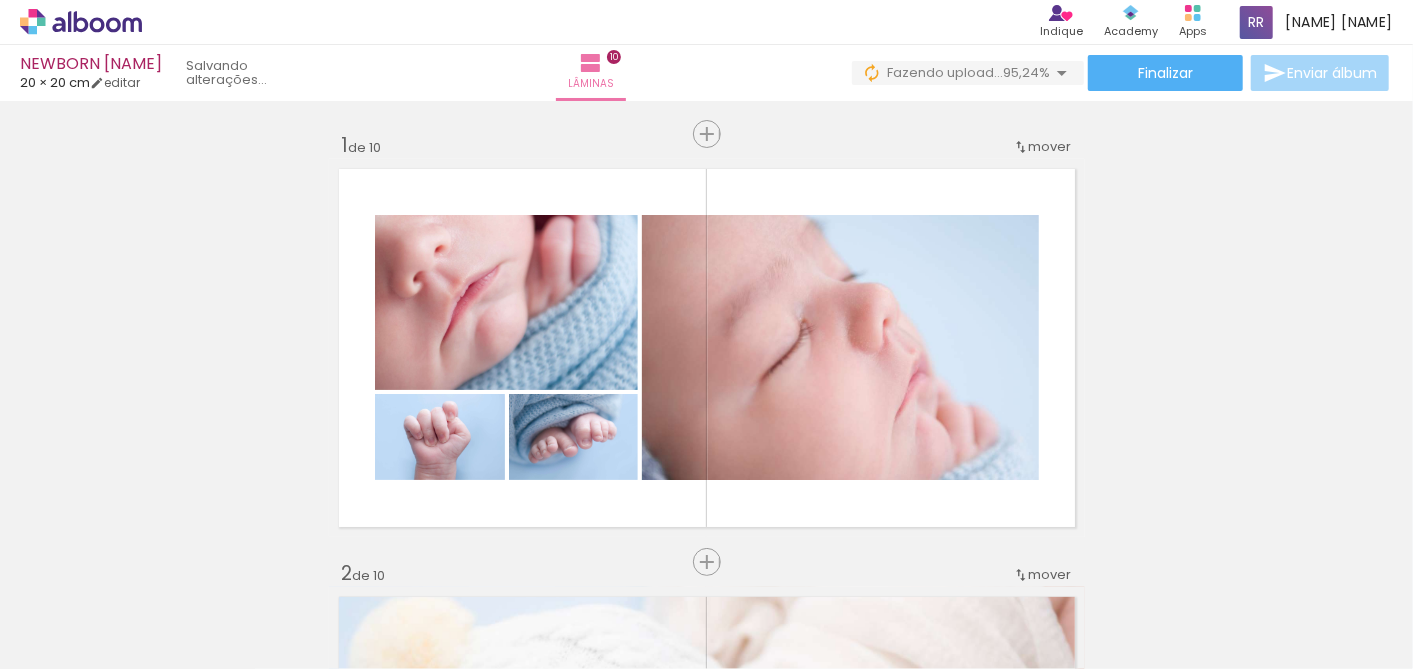click on "Adicionar
Fotos" at bounding box center (71, 642) 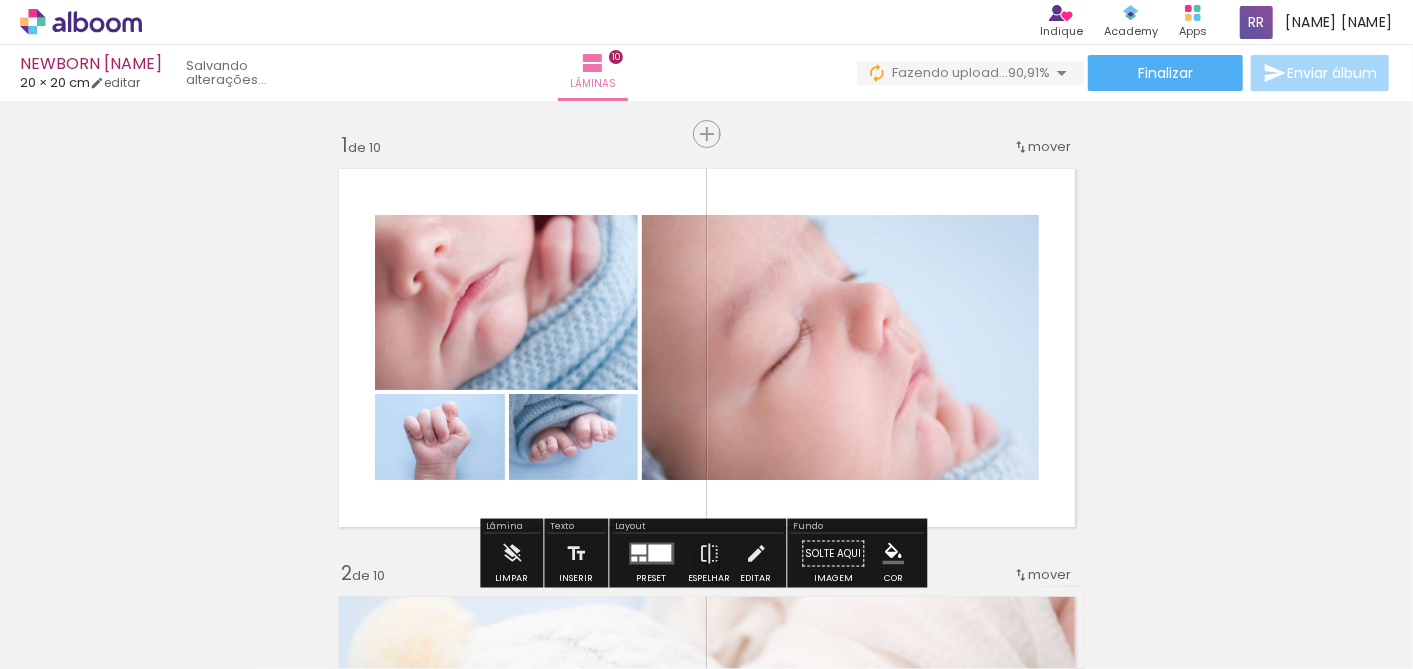 scroll, scrollTop: 0, scrollLeft: 1220, axis: horizontal 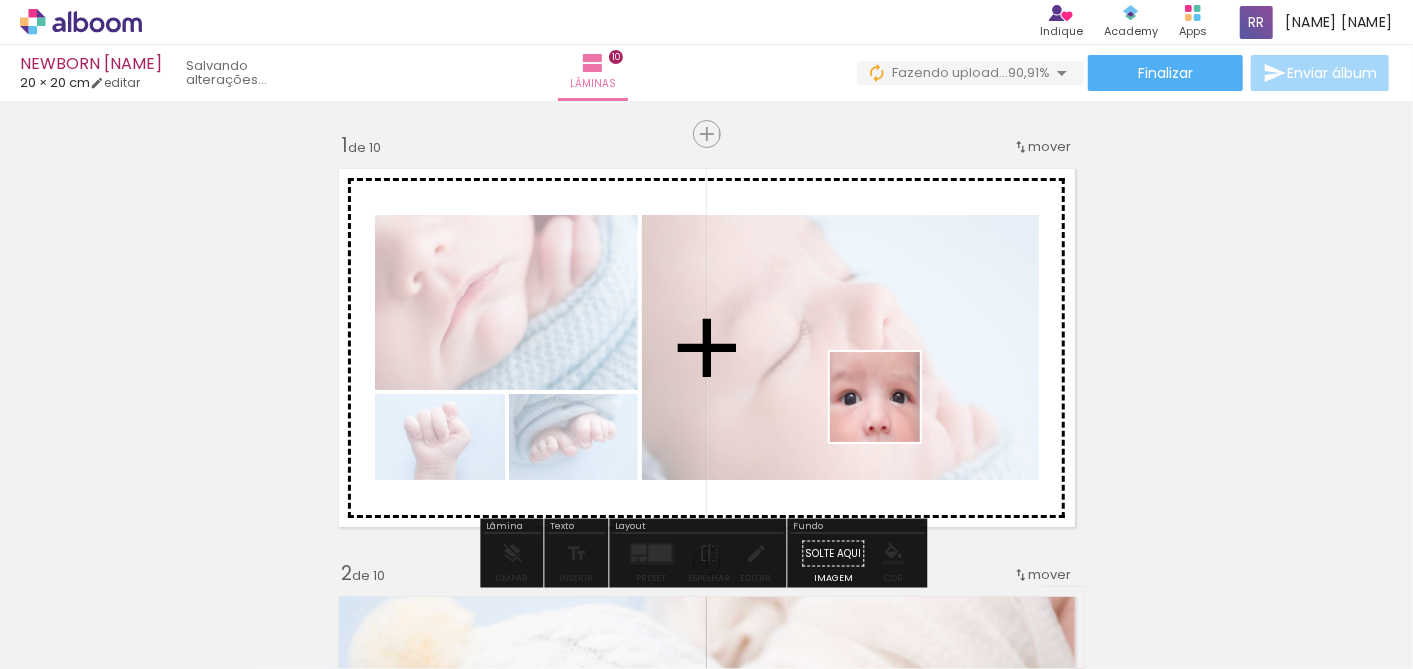 drag, startPoint x: 1210, startPoint y: 618, endPoint x: 890, endPoint y: 412, distance: 380.57324 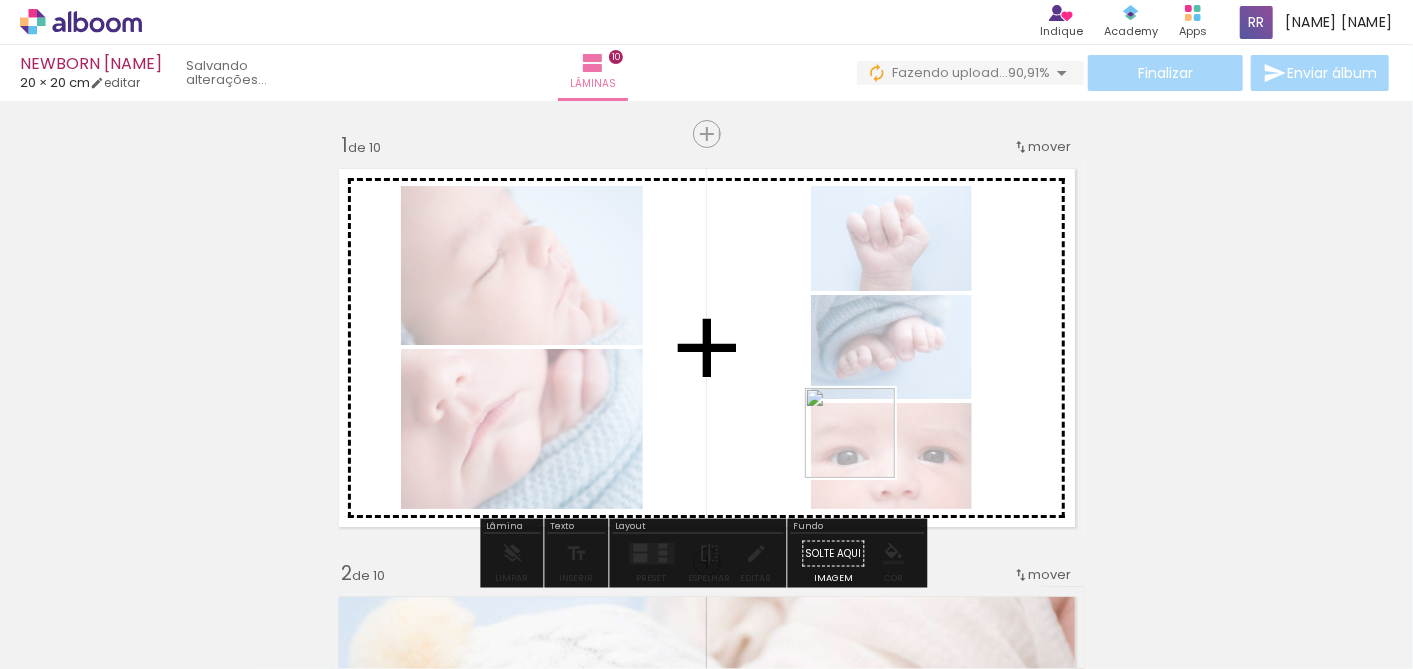drag, startPoint x: 1321, startPoint y: 612, endPoint x: 865, endPoint y: 448, distance: 484.59467 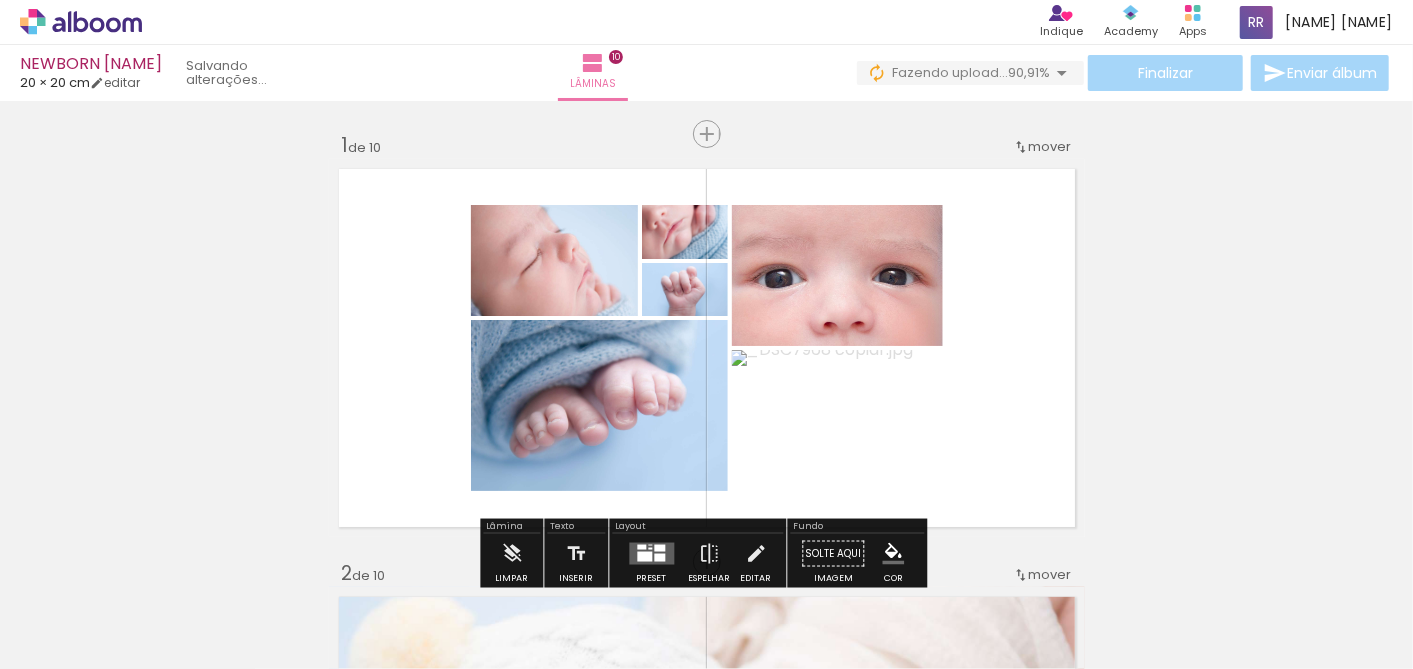 scroll, scrollTop: 111, scrollLeft: 0, axis: vertical 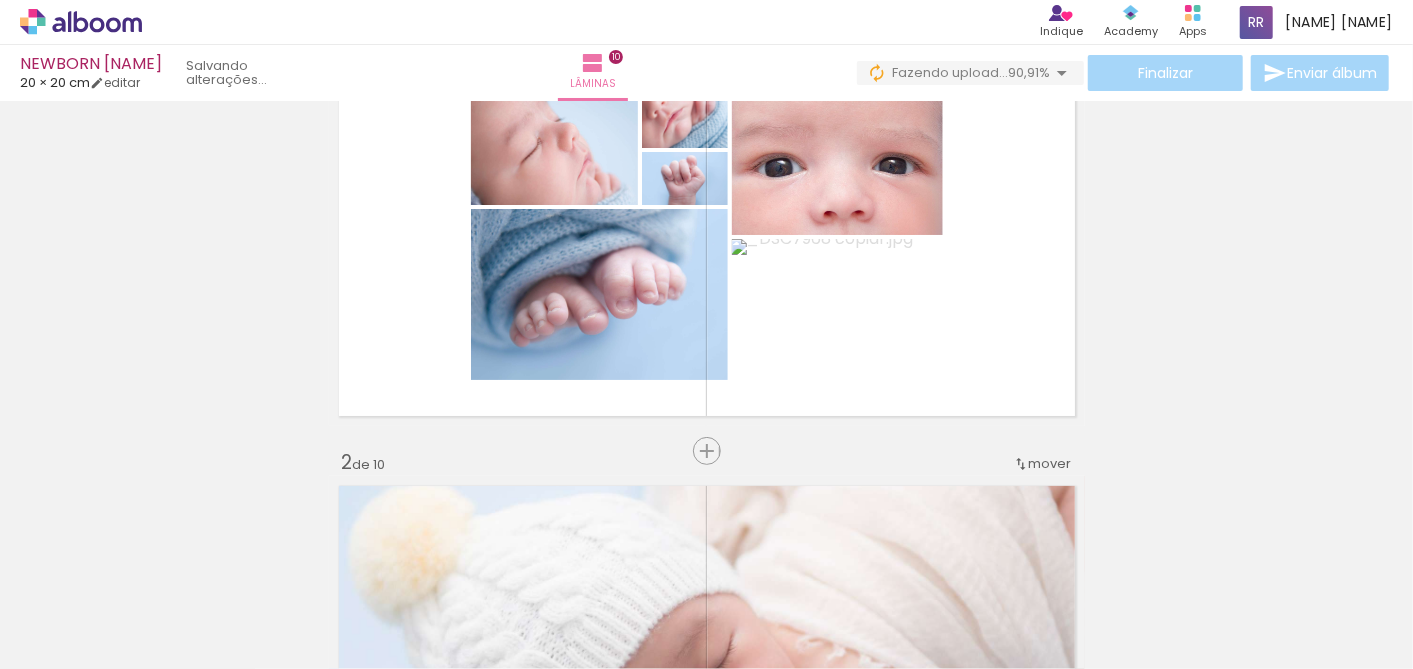 click on "Adicionar
Fotos" at bounding box center (71, 642) 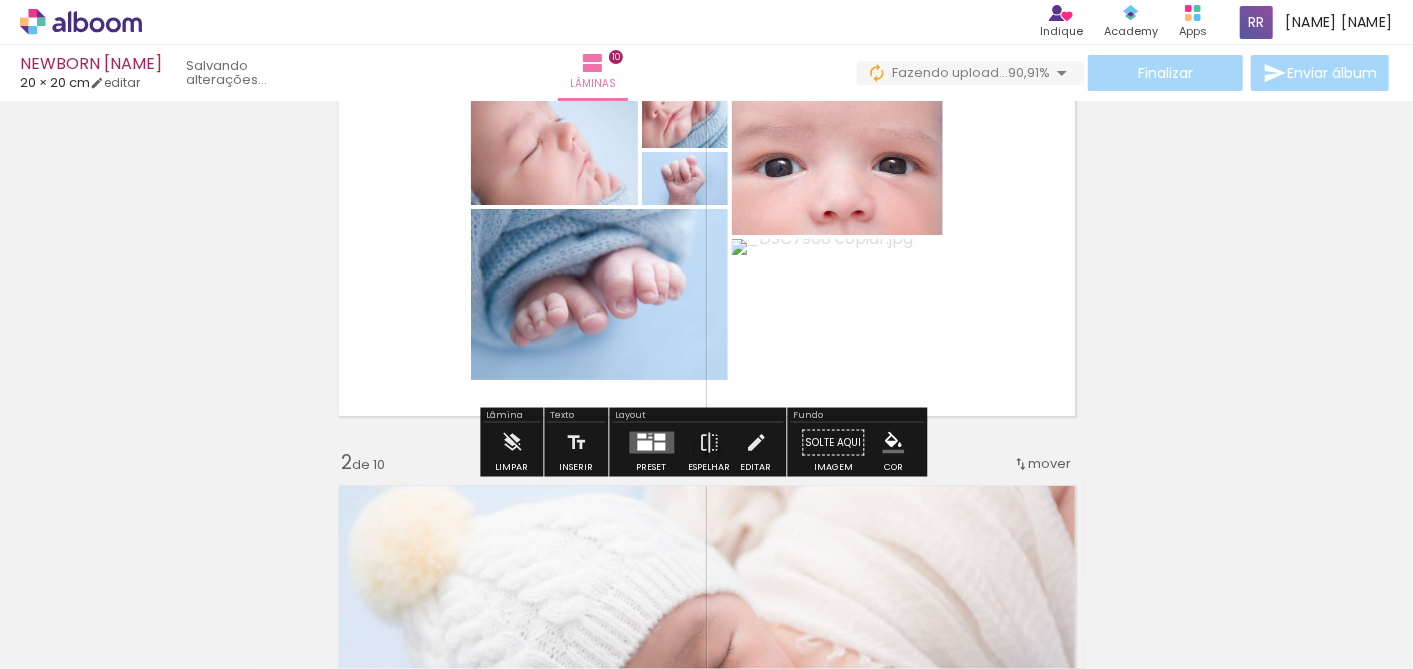 scroll, scrollTop: 0, scrollLeft: 0, axis: both 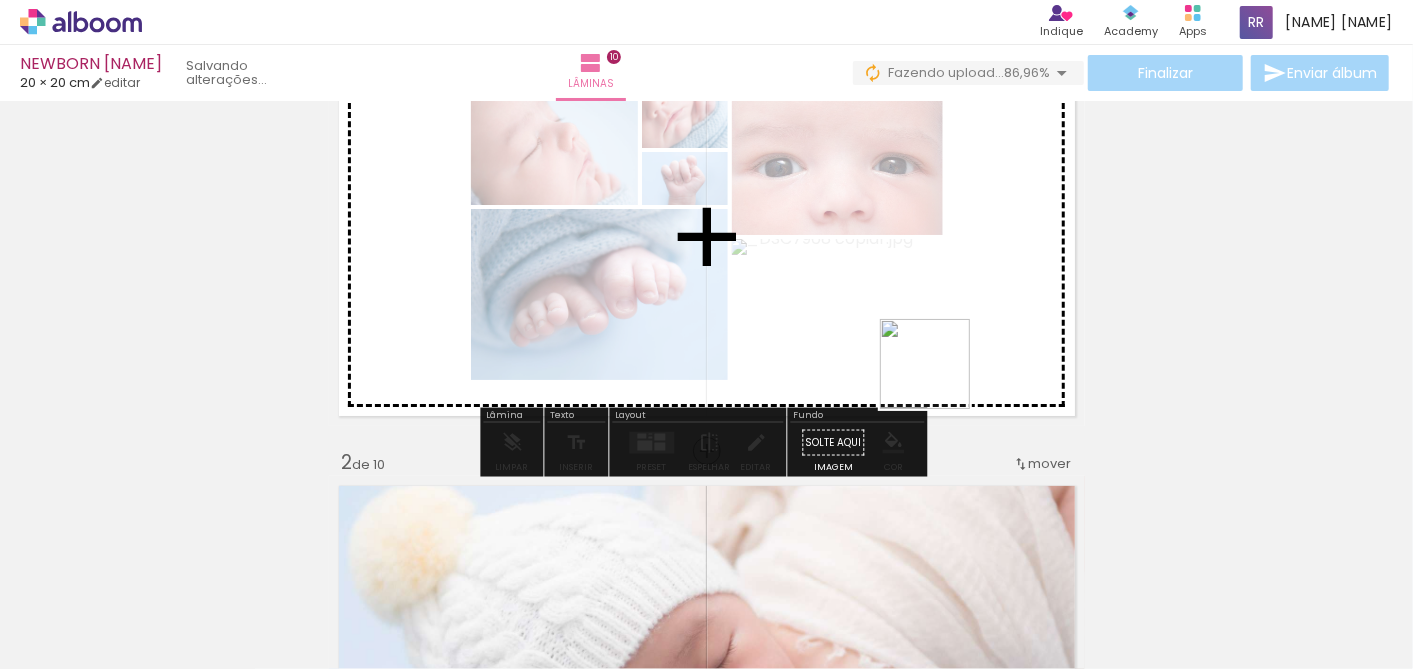 drag, startPoint x: 1340, startPoint y: 586, endPoint x: 1074, endPoint y: 360, distance: 349.0444 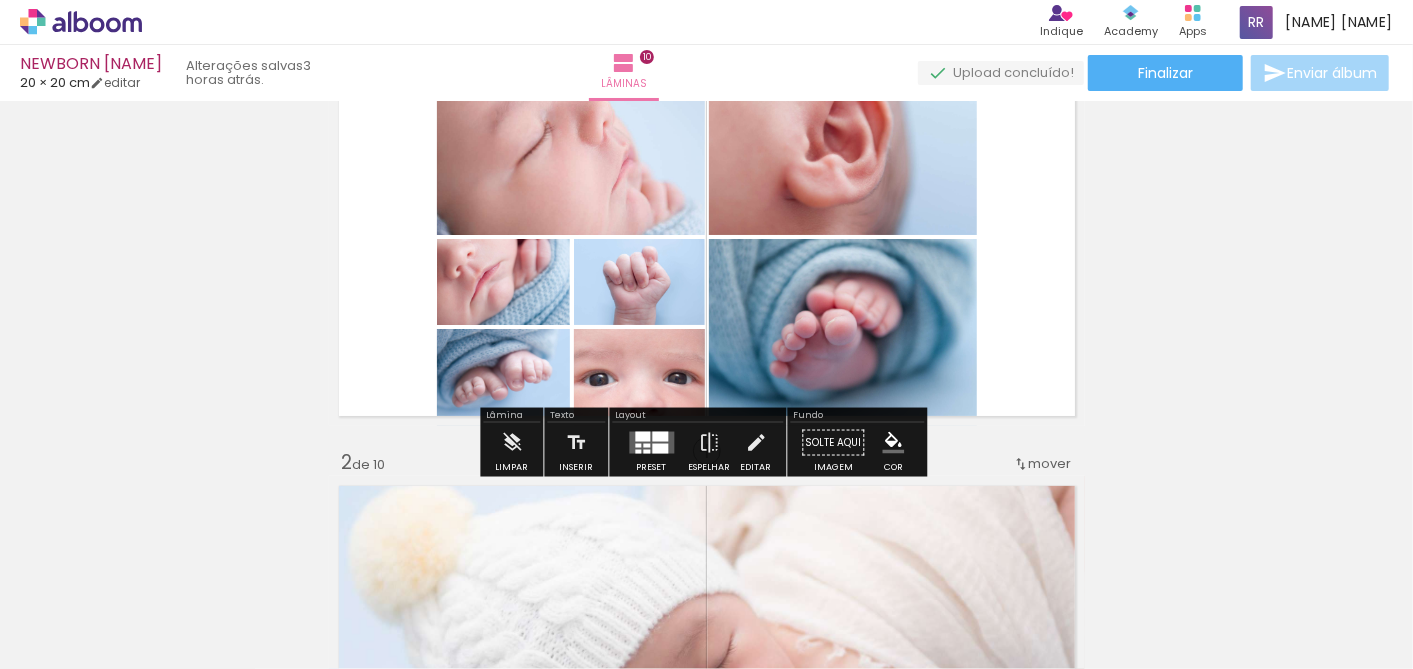 click at bounding box center (651, 443) 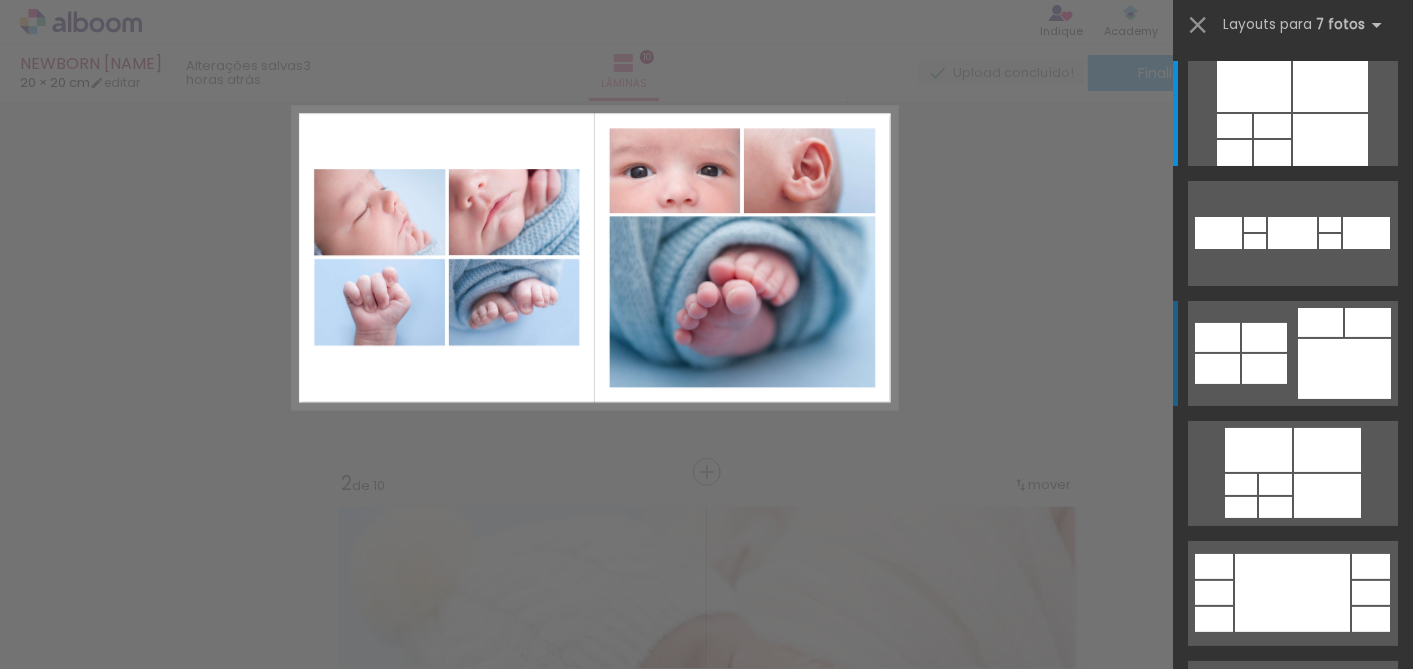 scroll, scrollTop: 44, scrollLeft: 0, axis: vertical 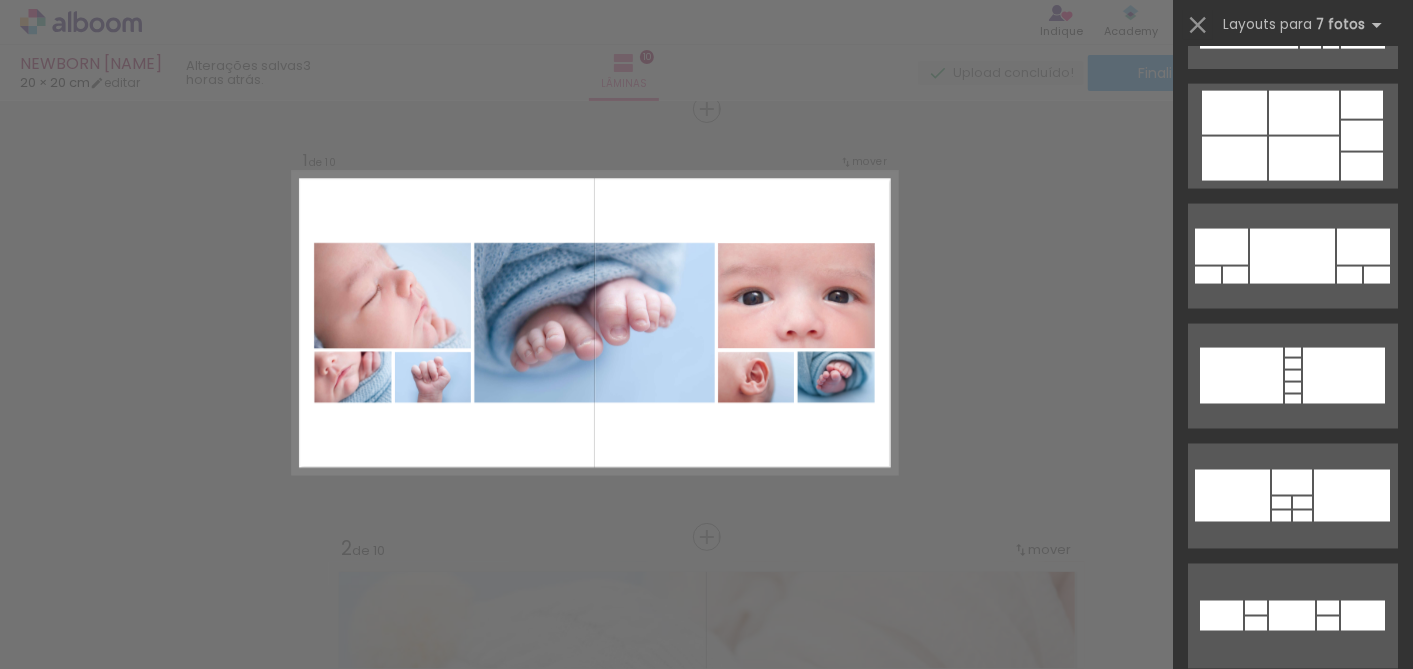 click at bounding box center [1304, 159] 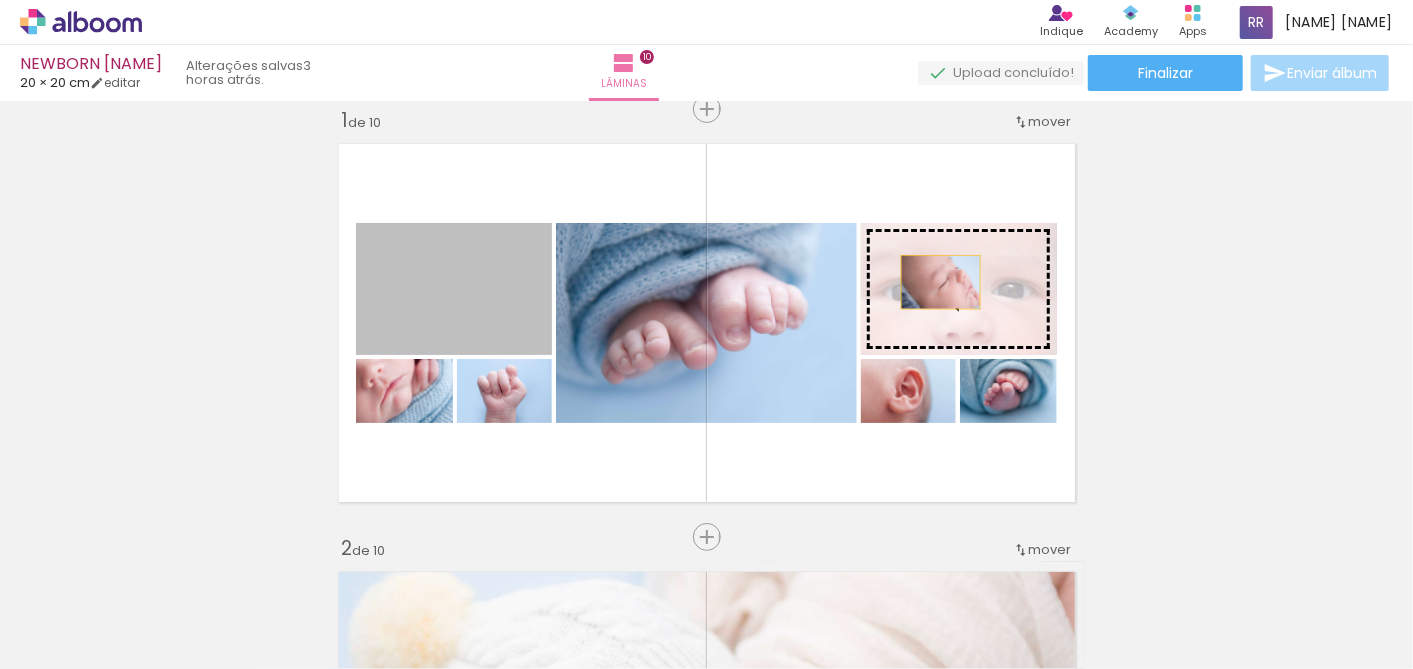 drag, startPoint x: 487, startPoint y: 302, endPoint x: 957, endPoint y: 277, distance: 470.66443 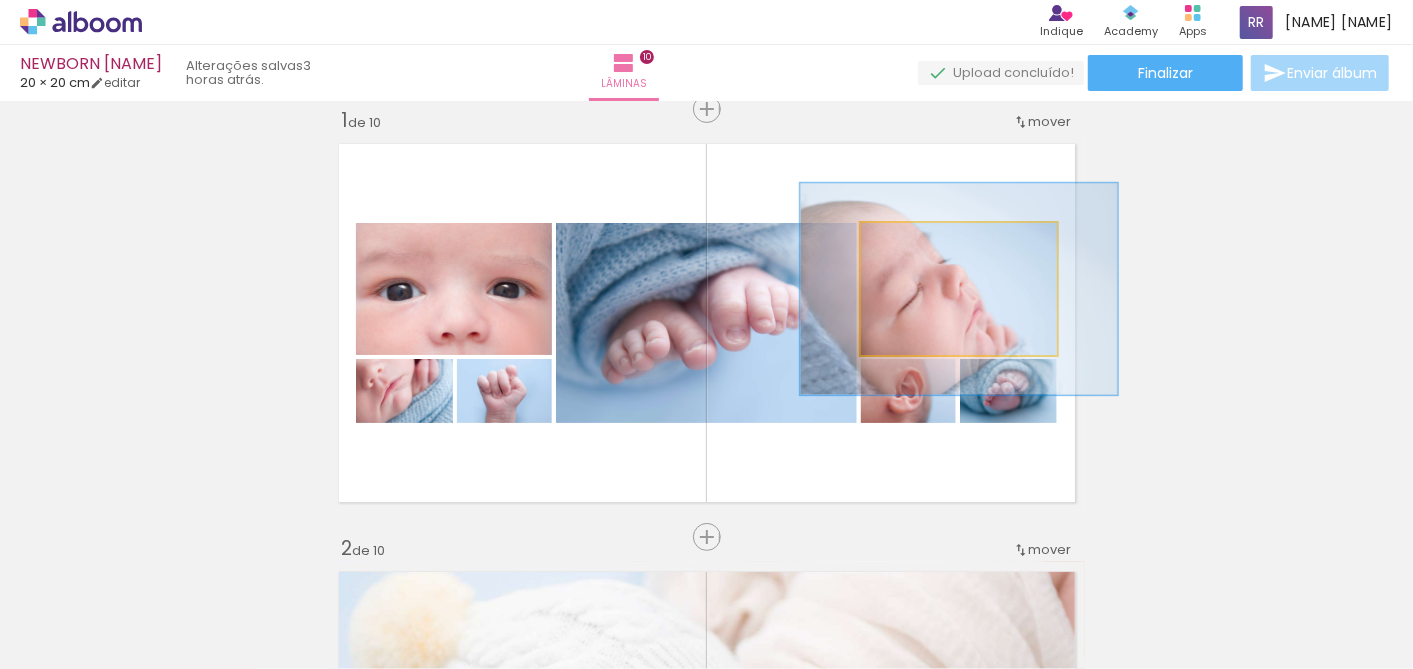 drag, startPoint x: 903, startPoint y: 245, endPoint x: 939, endPoint y: 250, distance: 36.345562 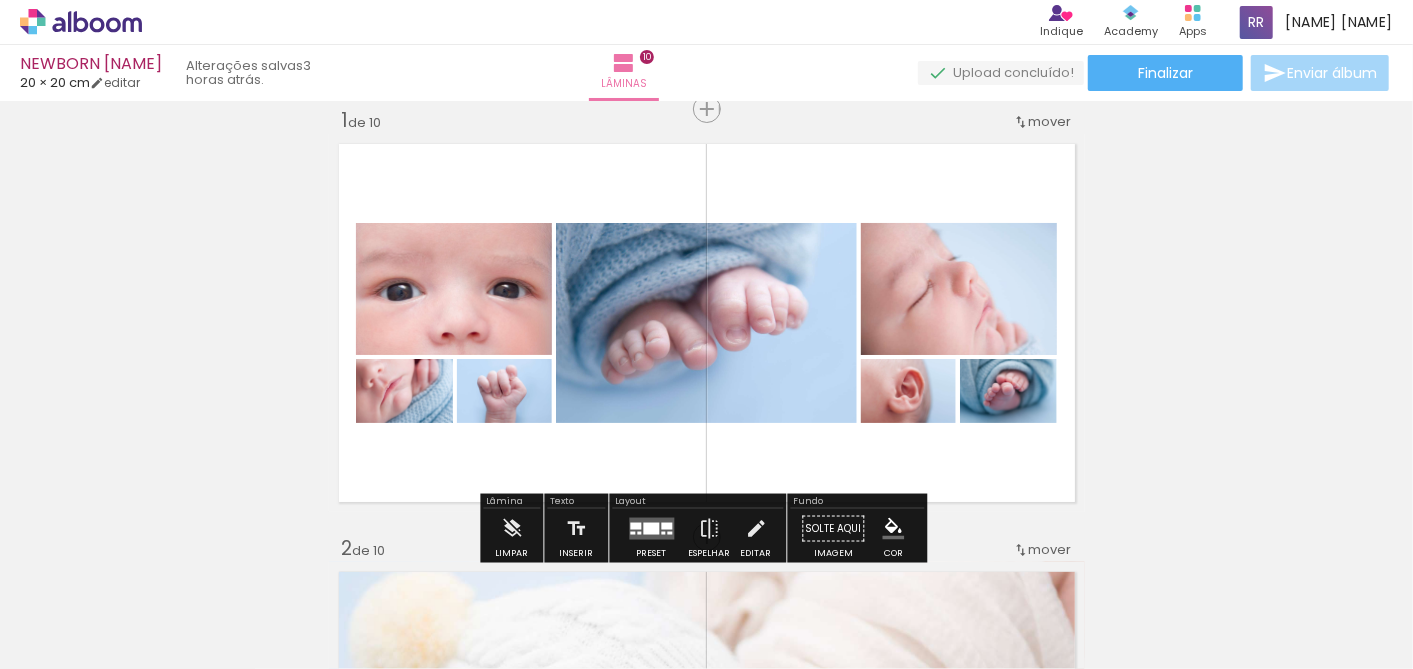 click on "Inserir lâmina 1  de 10  Inserir lâmina 2  de 10  Inserir lâmina 3  de 10  Inserir lâmina 4  de 10  Inserir lâmina 5  de 10  Inserir lâmina 6  de 10  Inserir lâmina 7  de 10  Inserir lâmina 8  de 10  Inserir lâmina 9  de 10  Inserir lâmina 10  de 10" at bounding box center (706, 2437) 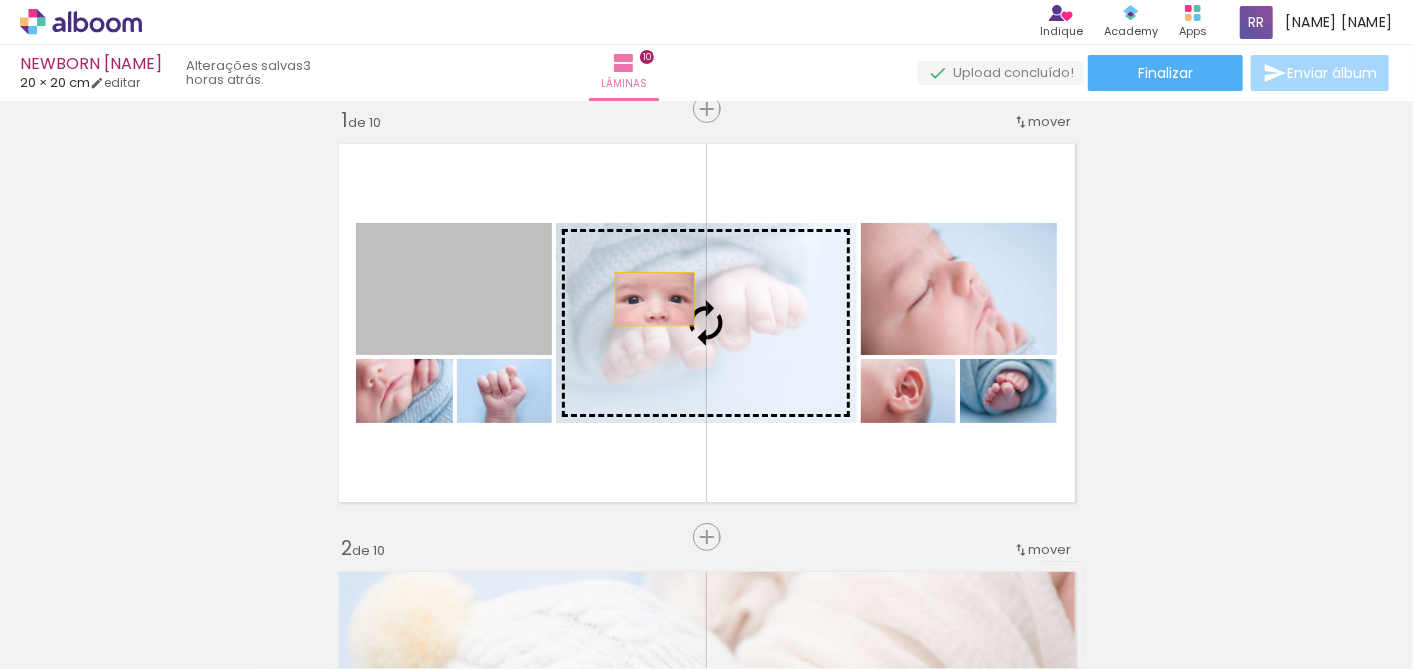 drag, startPoint x: 484, startPoint y: 302, endPoint x: 646, endPoint y: 299, distance: 162.02777 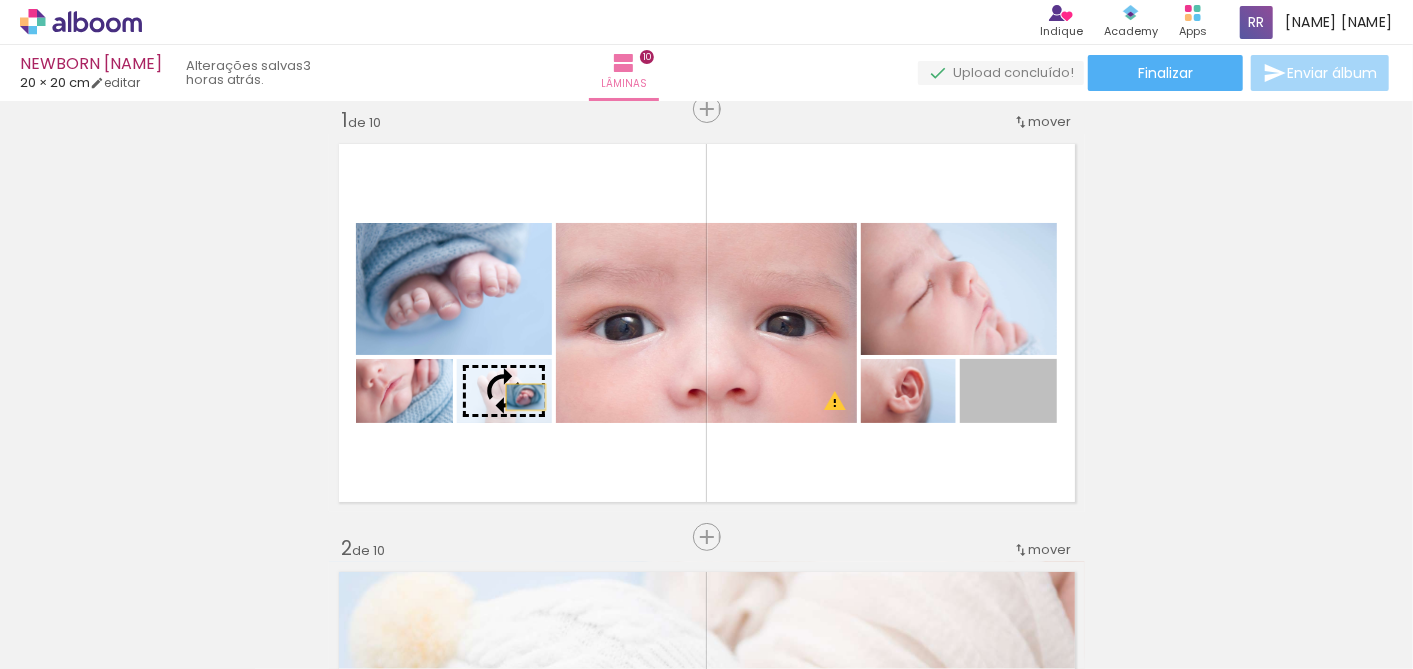 drag, startPoint x: 1036, startPoint y: 418, endPoint x: 517, endPoint y: 397, distance: 519.4247 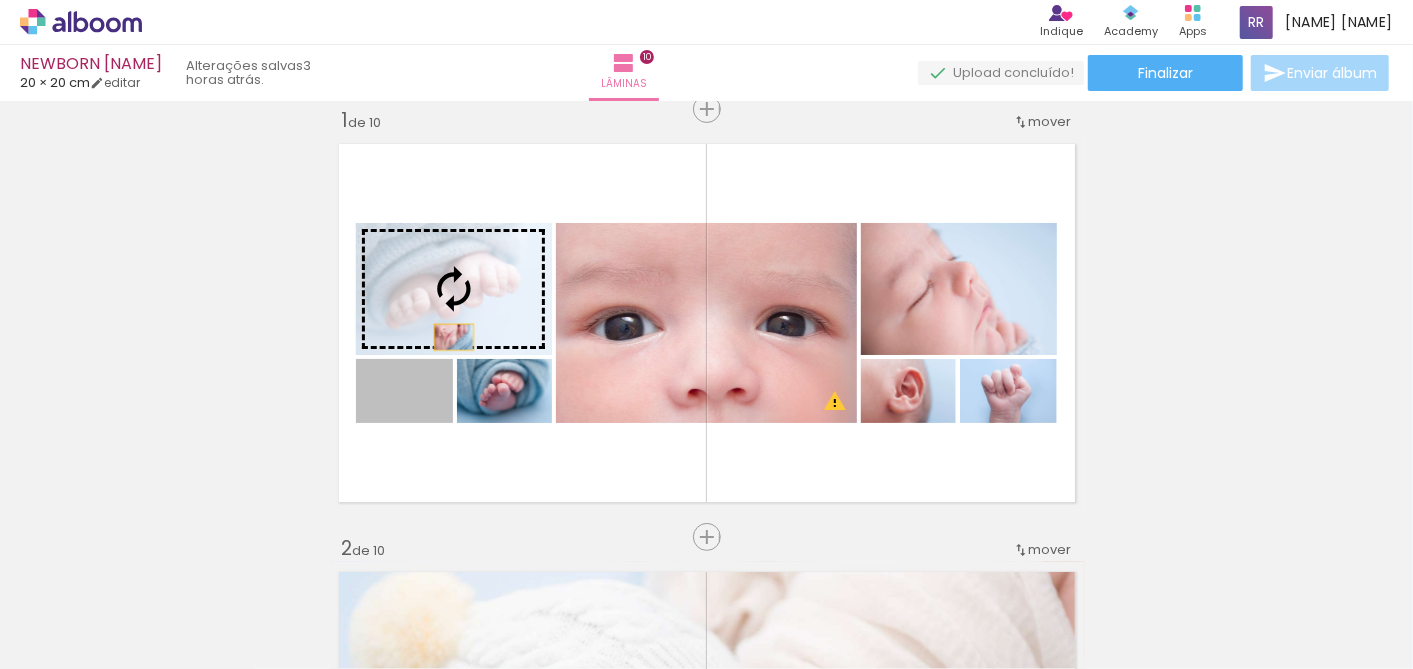 drag, startPoint x: 437, startPoint y: 410, endPoint x: 452, endPoint y: 317, distance: 94.20191 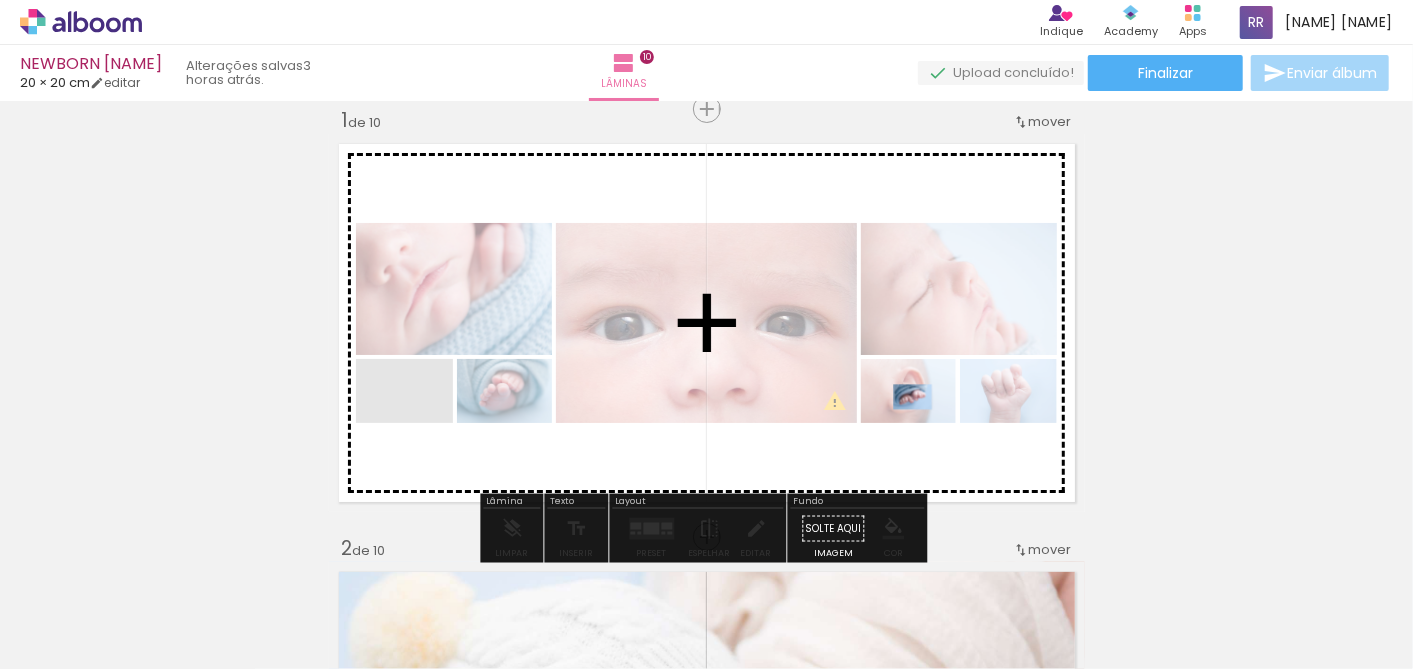 drag, startPoint x: 420, startPoint y: 417, endPoint x: 904, endPoint y: 397, distance: 484.41306 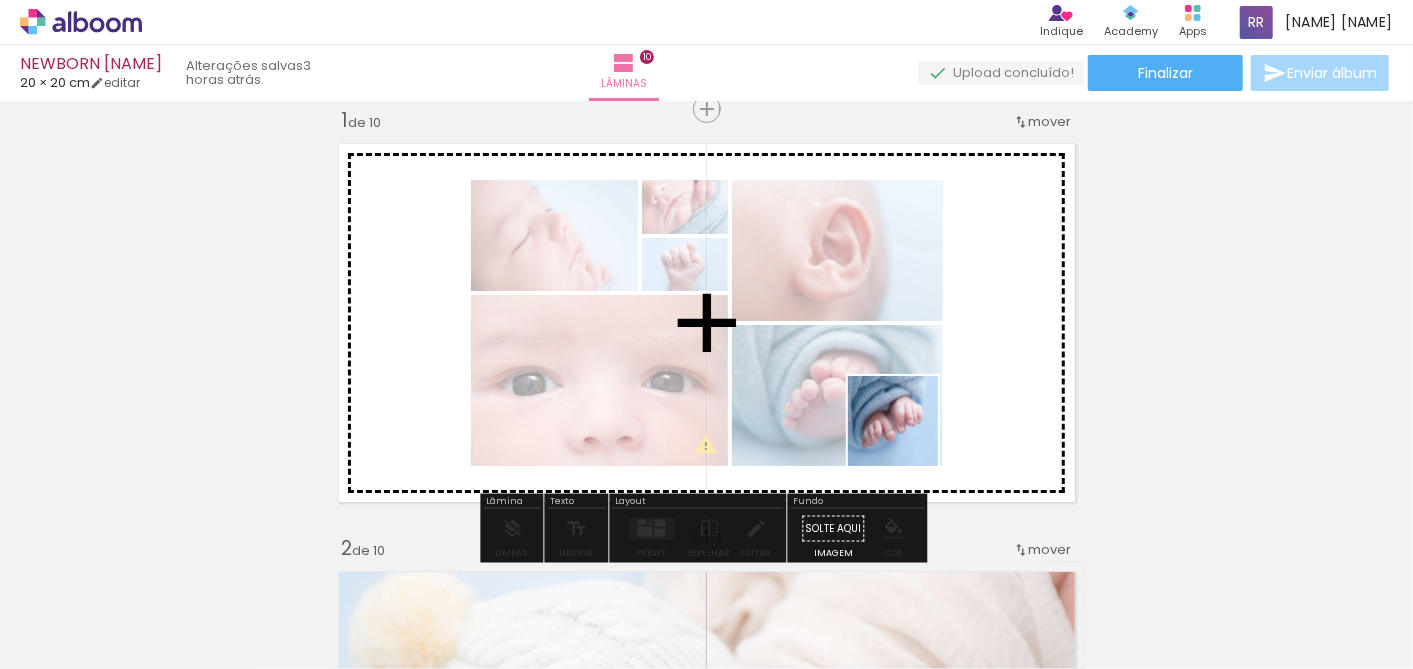 drag, startPoint x: 916, startPoint y: 608, endPoint x: 908, endPoint y: 436, distance: 172.18594 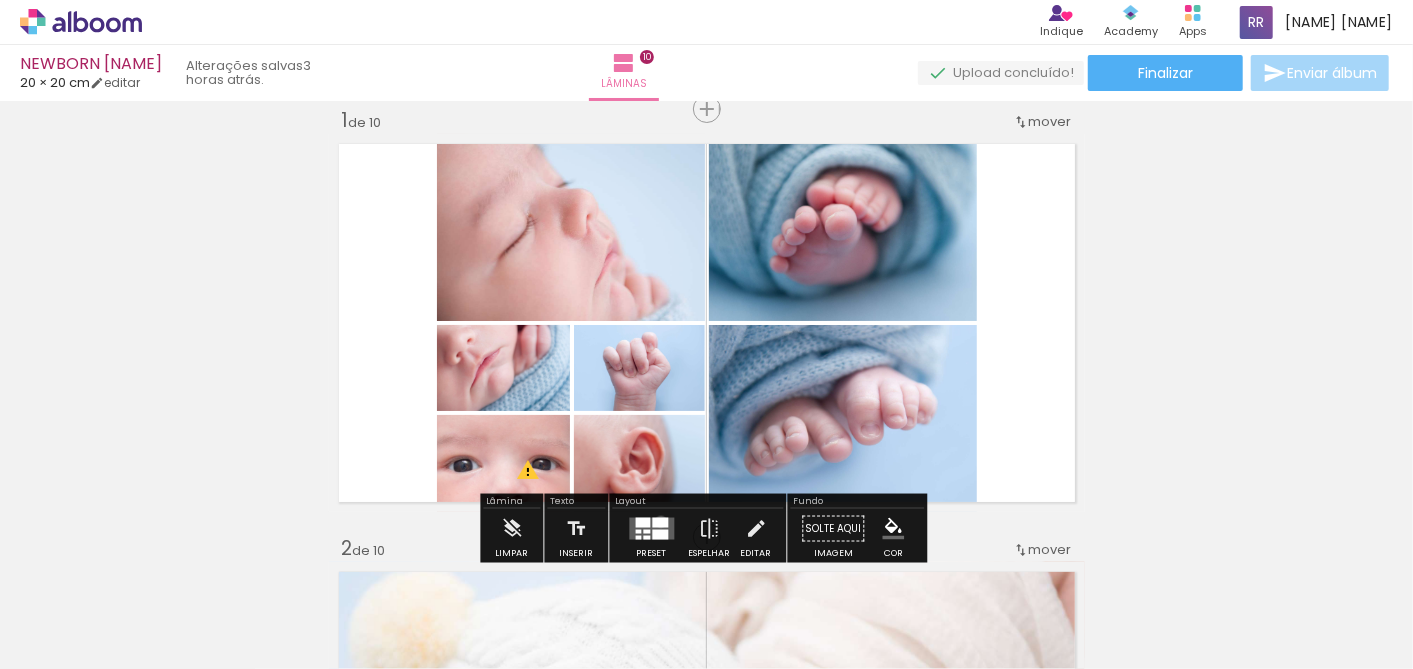 click at bounding box center [660, 523] 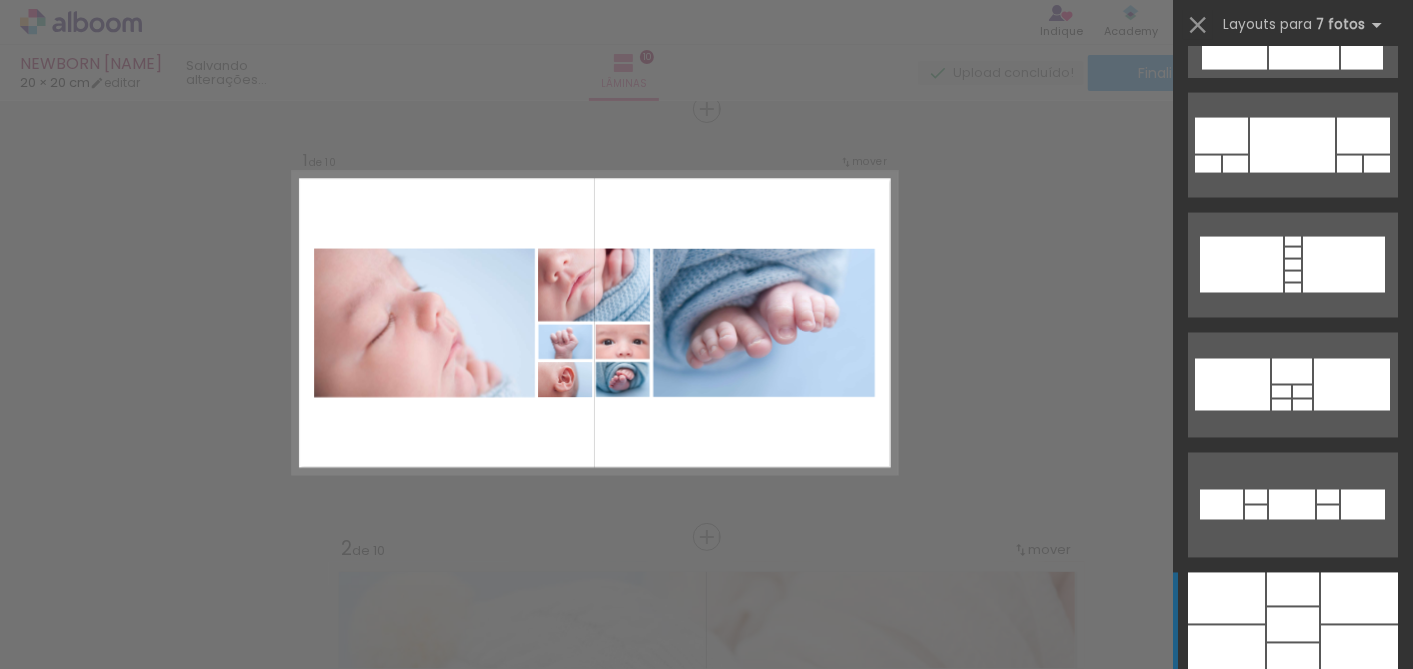 scroll, scrollTop: 1777, scrollLeft: 0, axis: vertical 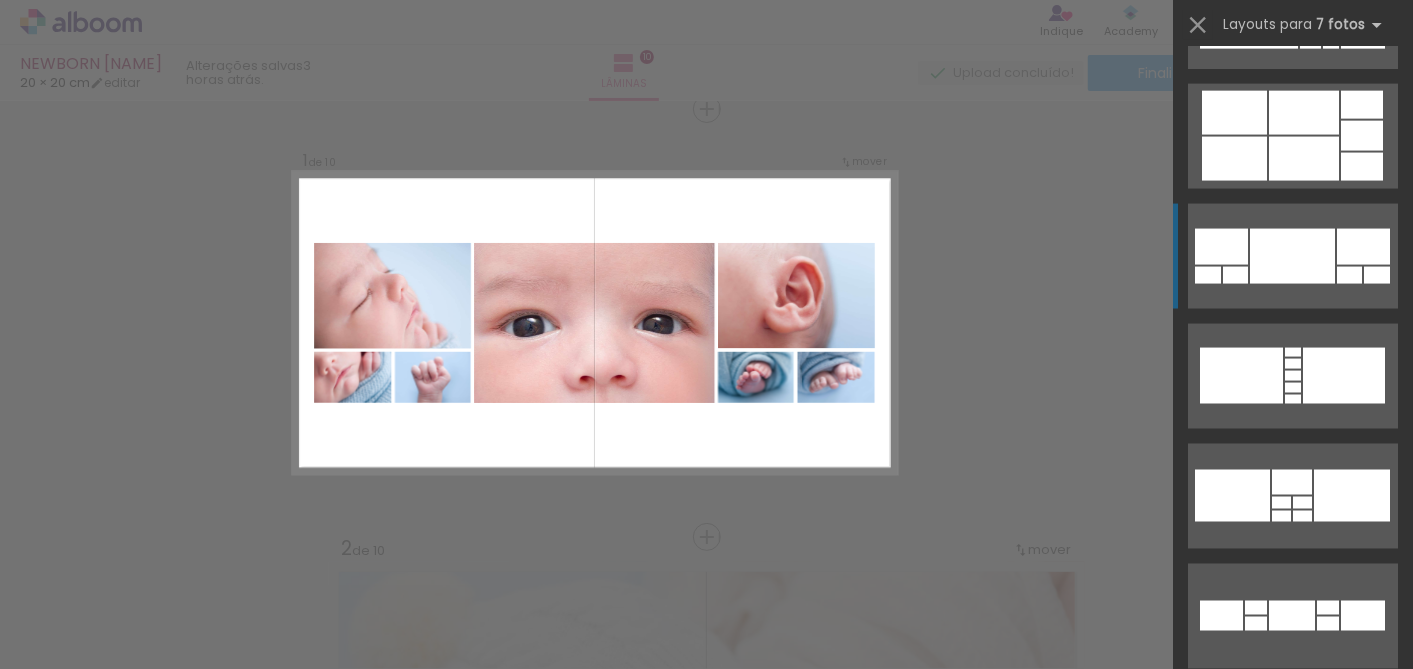 click at bounding box center [1304, 159] 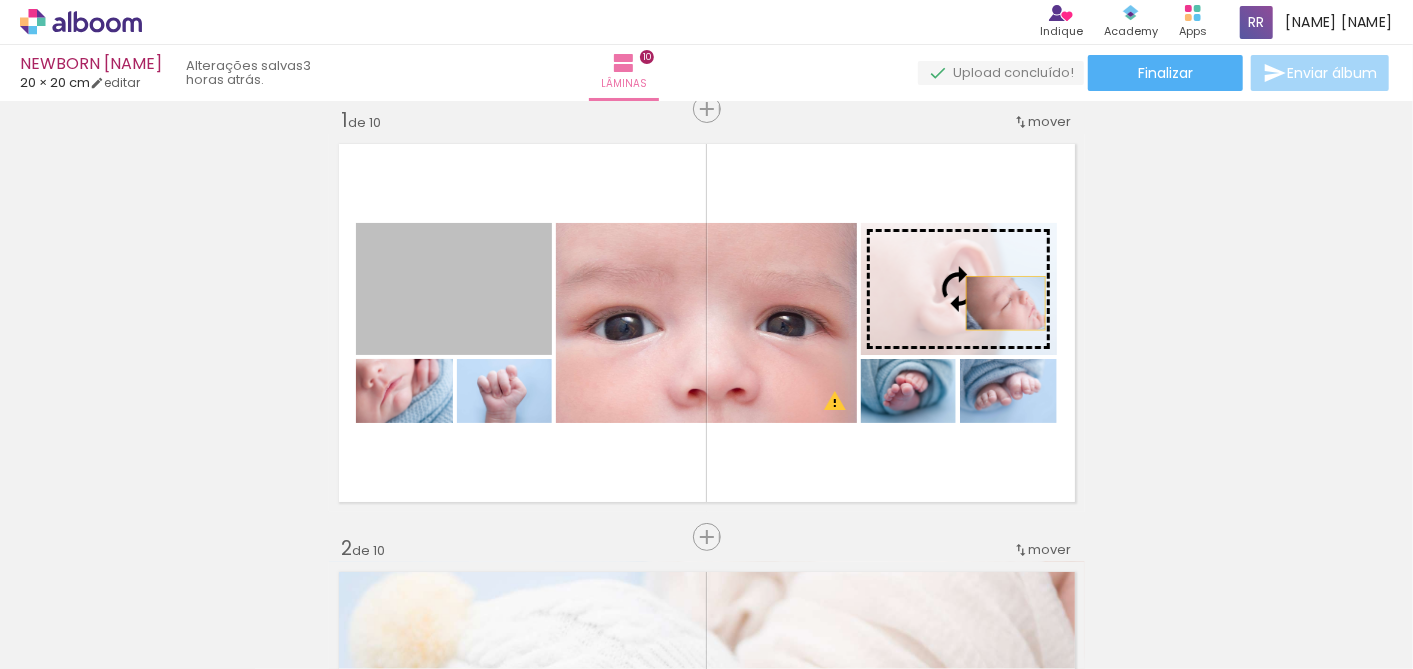 drag, startPoint x: 500, startPoint y: 318, endPoint x: 997, endPoint y: 303, distance: 497.22632 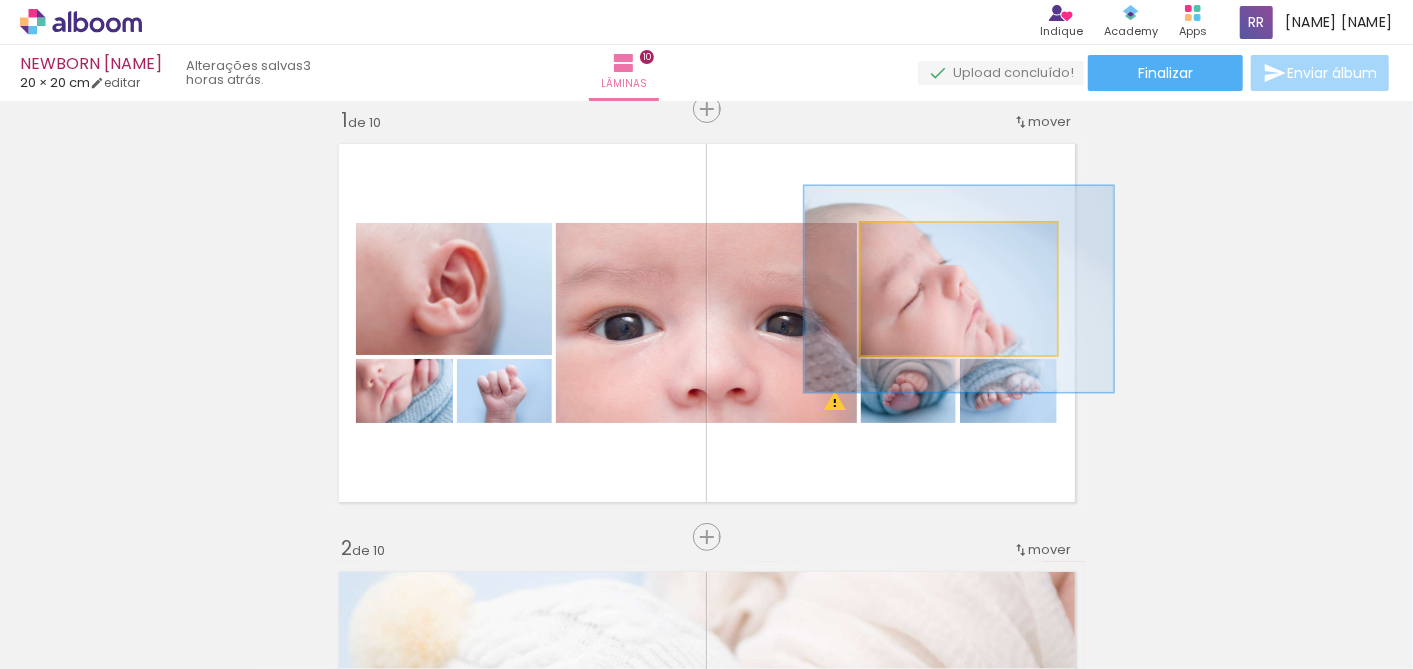 drag, startPoint x: 914, startPoint y: 245, endPoint x: 952, endPoint y: 253, distance: 38.832977 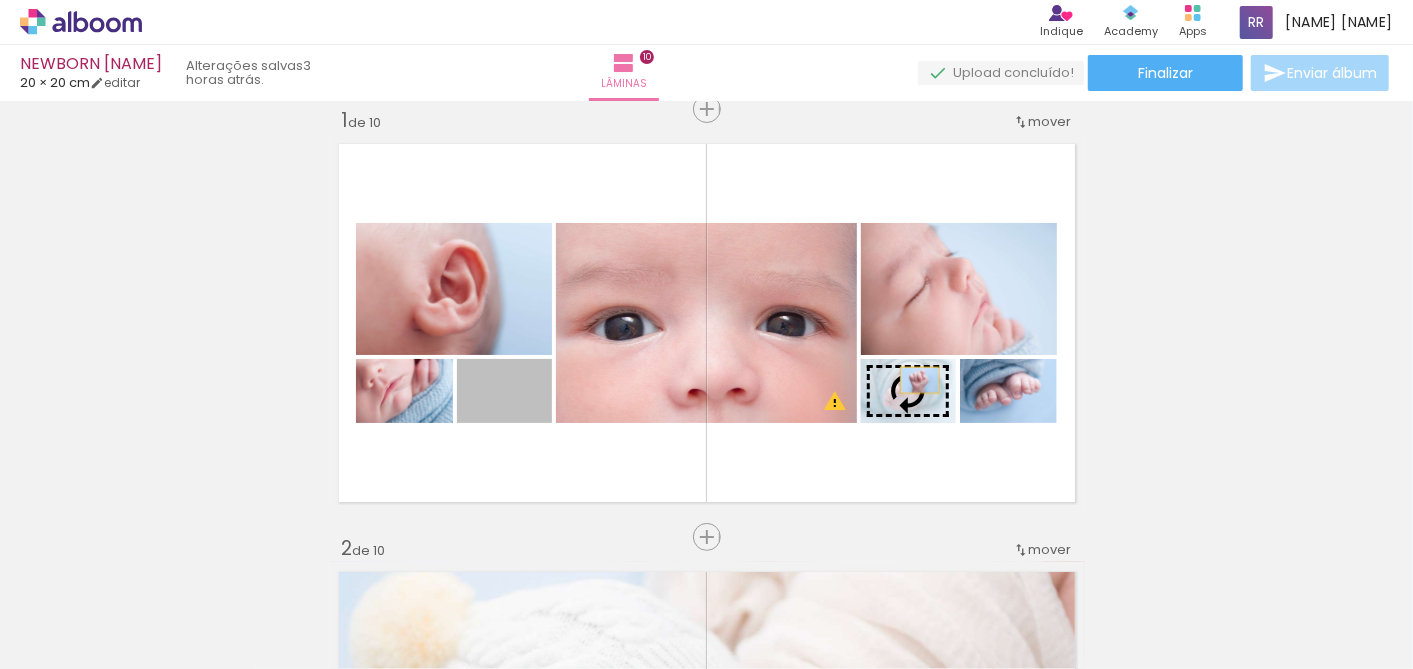 drag, startPoint x: 540, startPoint y: 408, endPoint x: 911, endPoint y: 380, distance: 372.0551 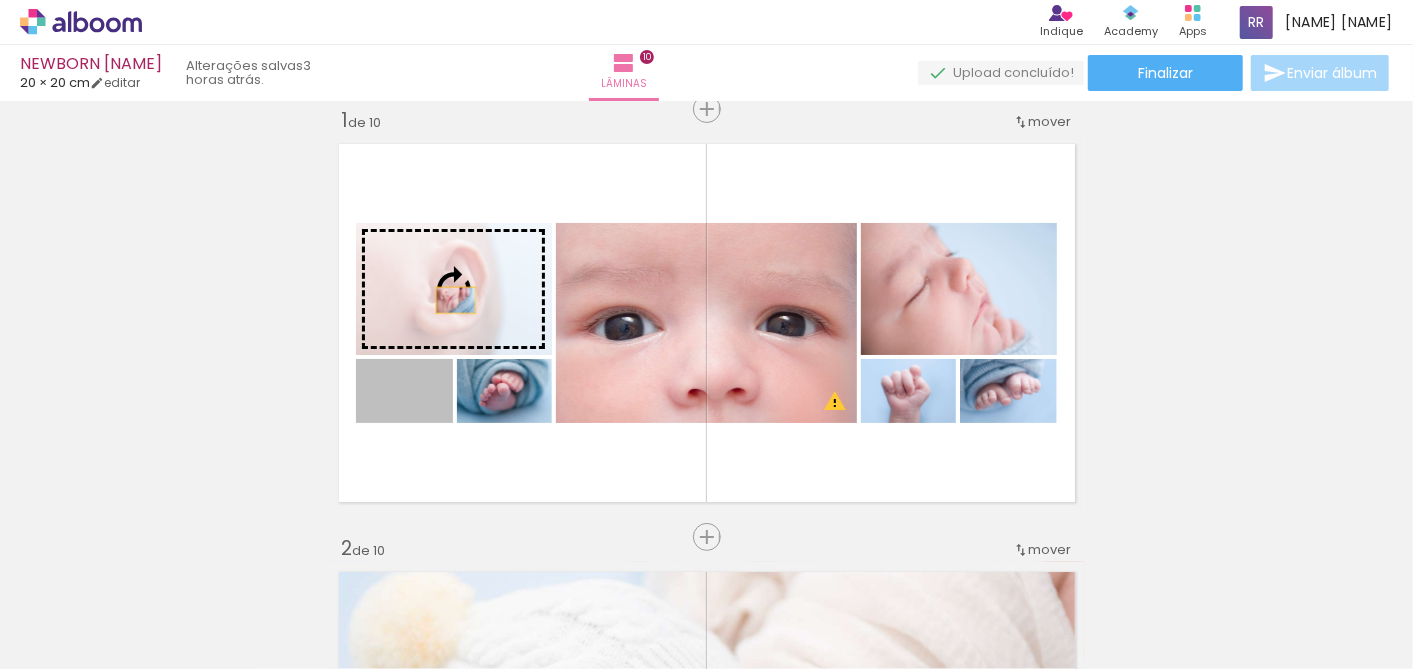 drag, startPoint x: 437, startPoint y: 408, endPoint x: 448, endPoint y: 300, distance: 108.55874 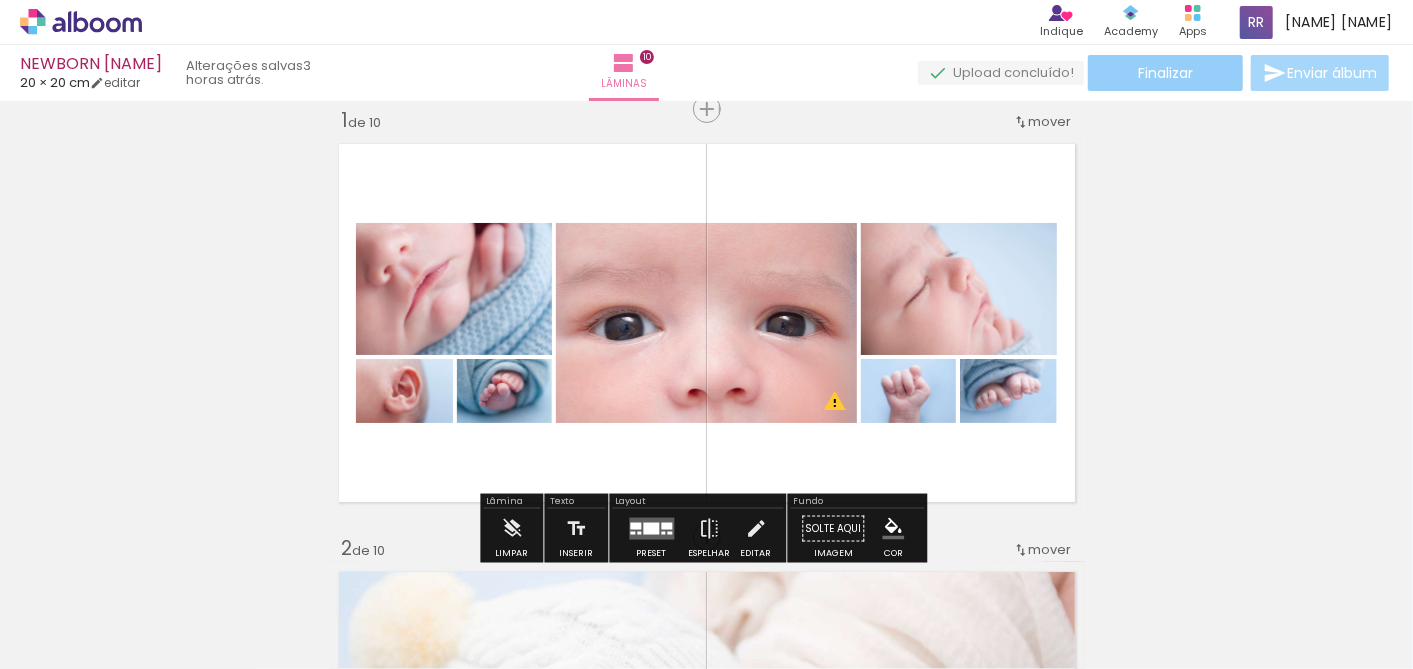 click on "Finalizar" 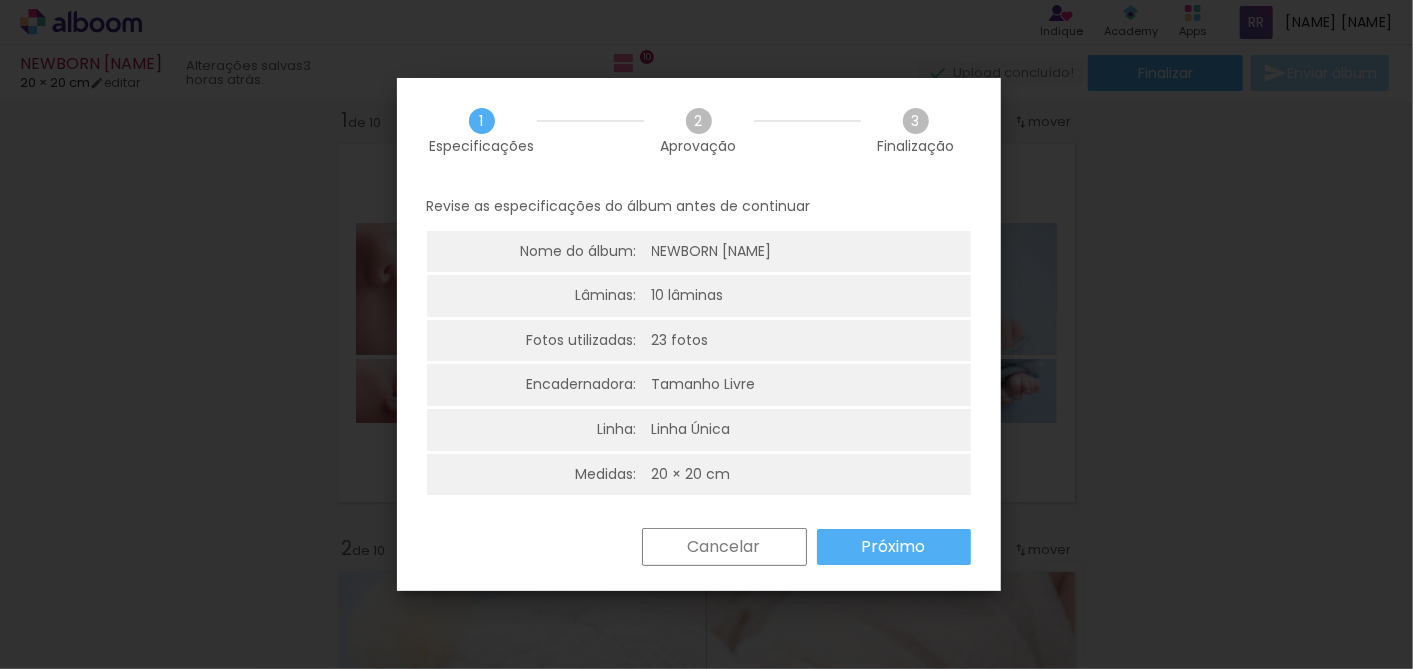 click on "Próximo" at bounding box center (0, 0) 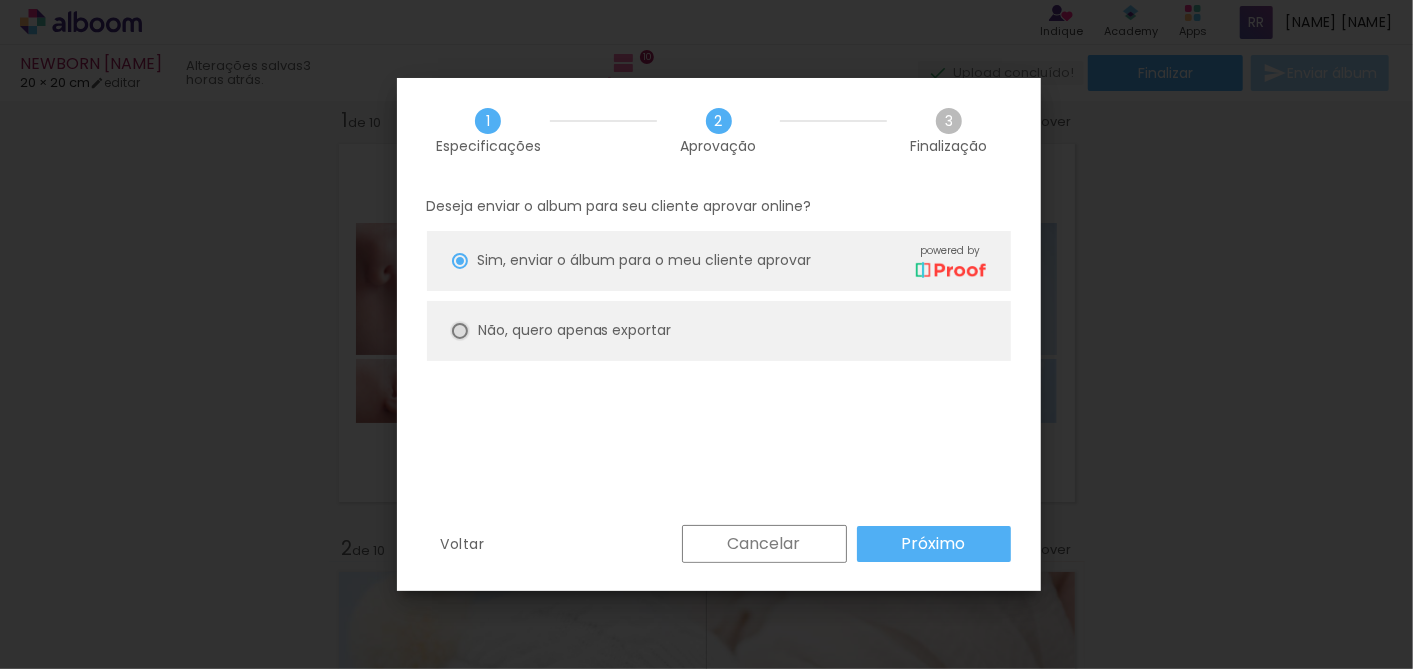 click at bounding box center (460, 261) 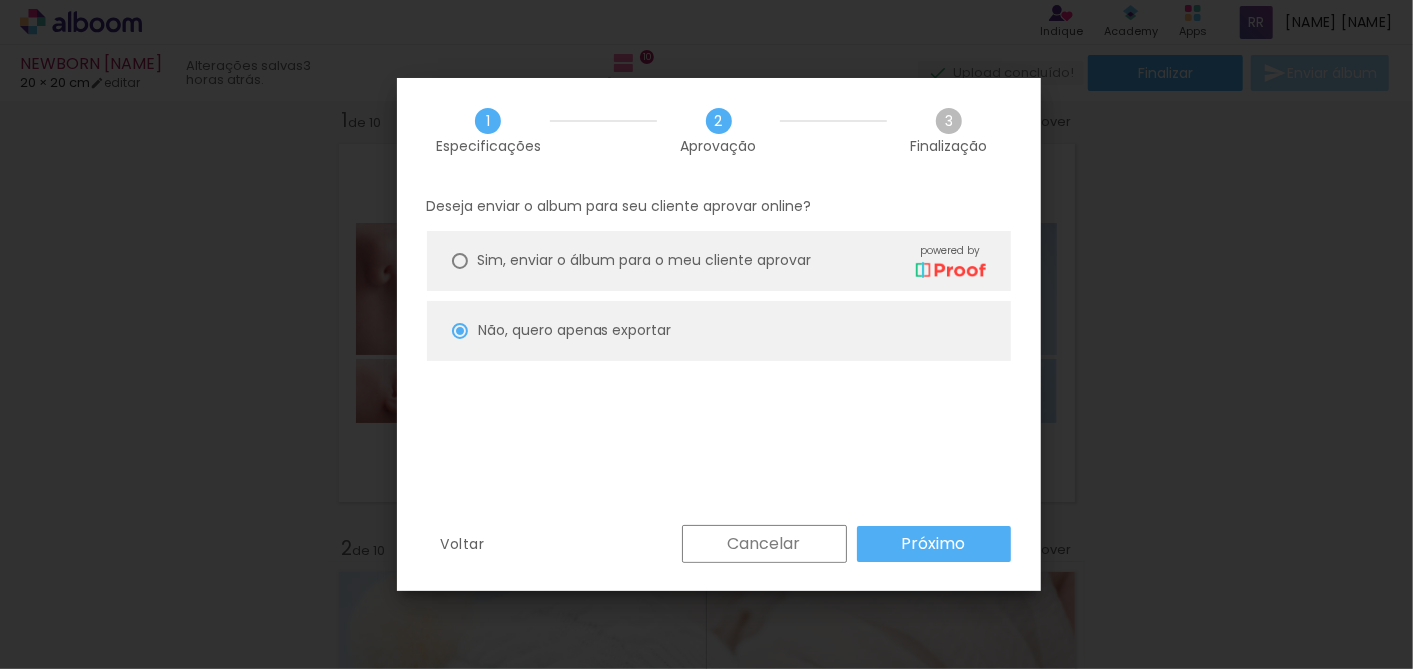 click on "Próximo" at bounding box center [0, 0] 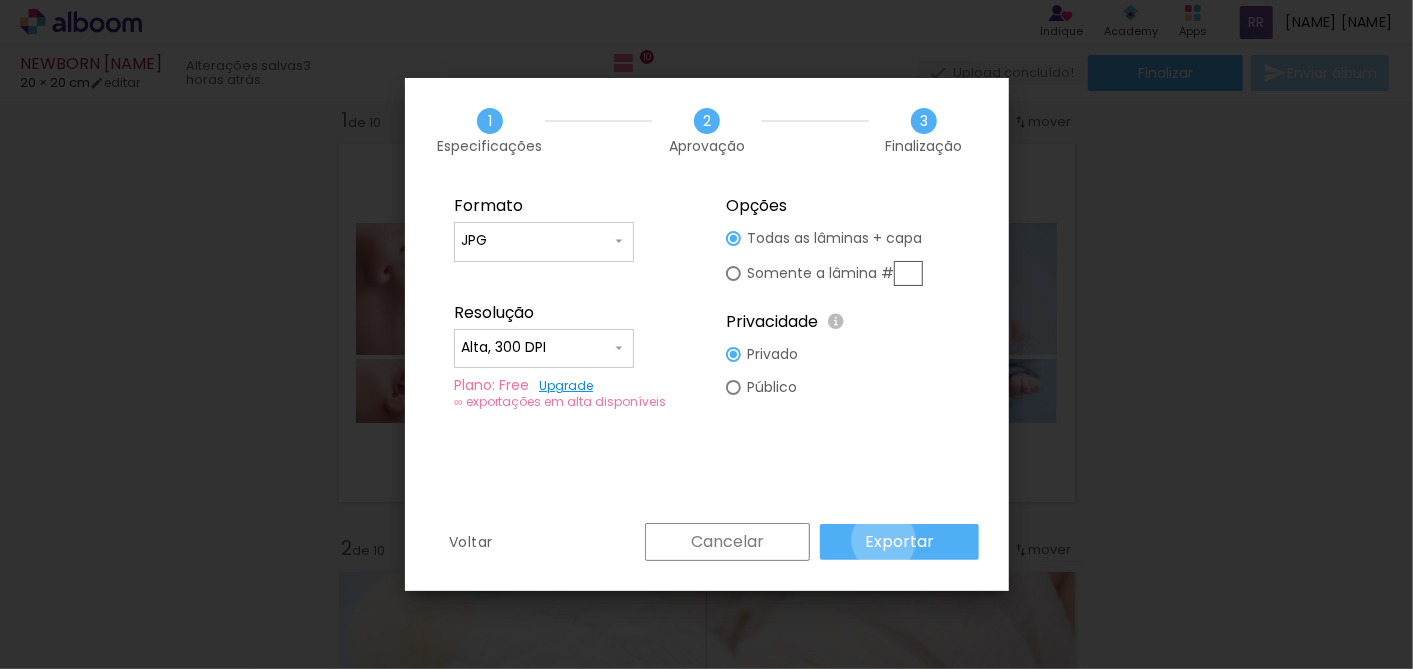 click on "Exportar" at bounding box center (0, 0) 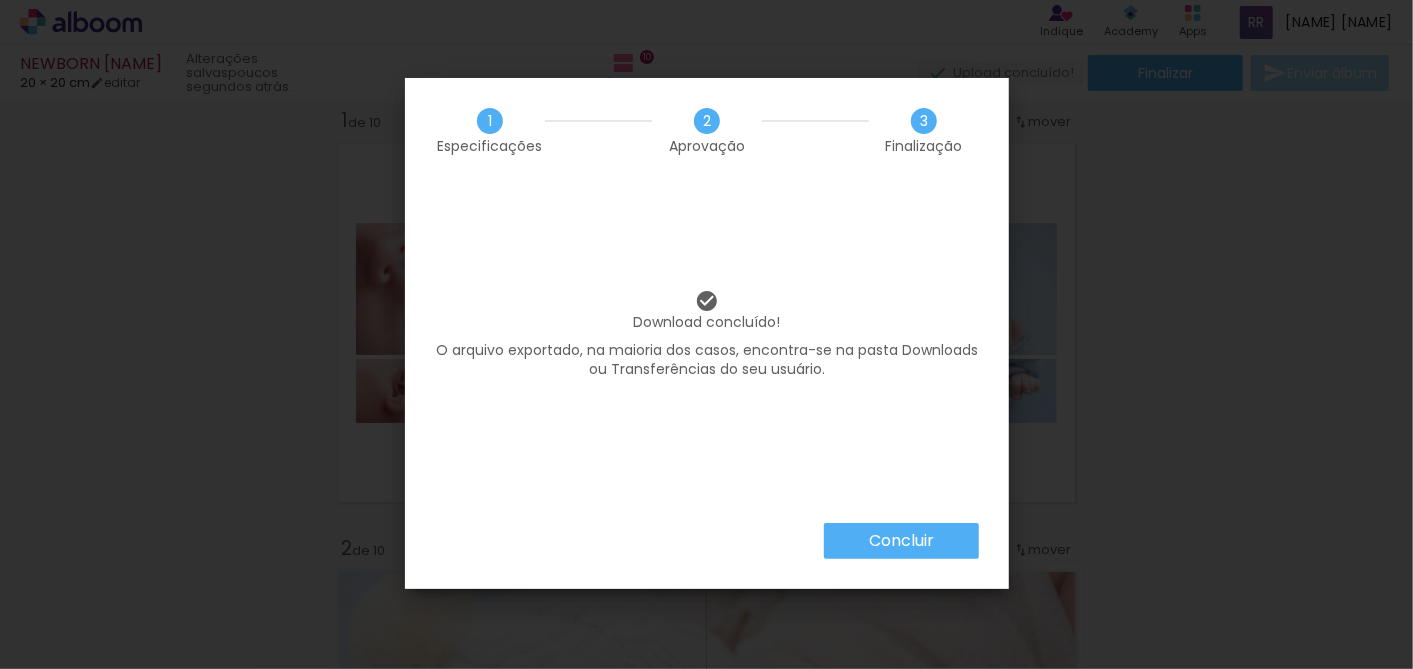 click 